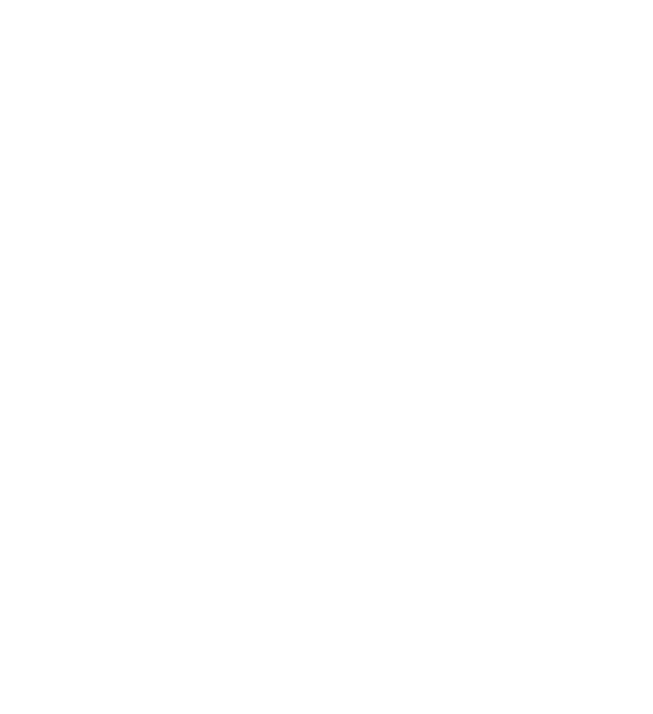 scroll, scrollTop: 0, scrollLeft: 0, axis: both 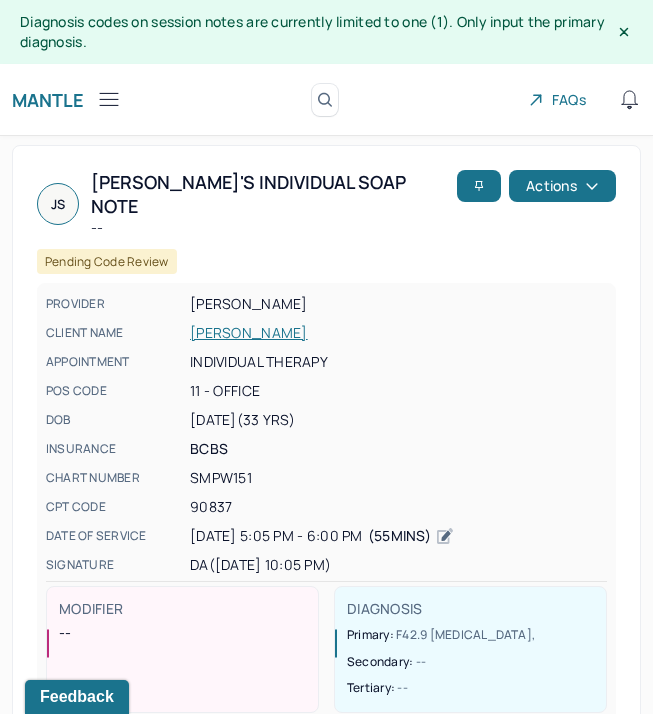 click 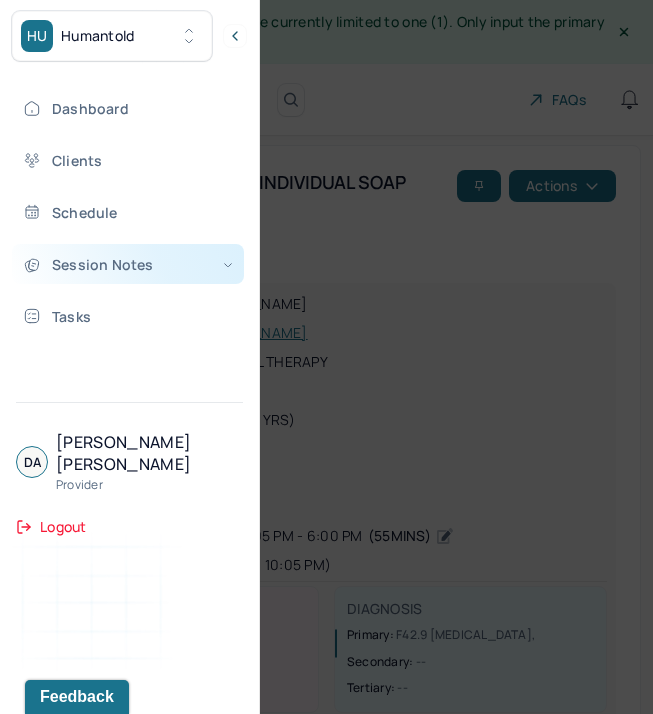 click on "Session Notes" at bounding box center (128, 264) 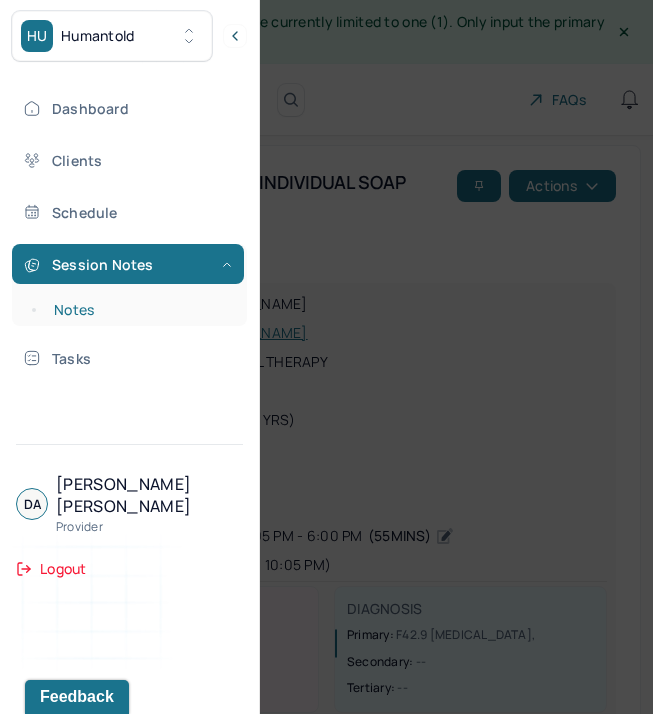 click on "Notes" at bounding box center (139, 310) 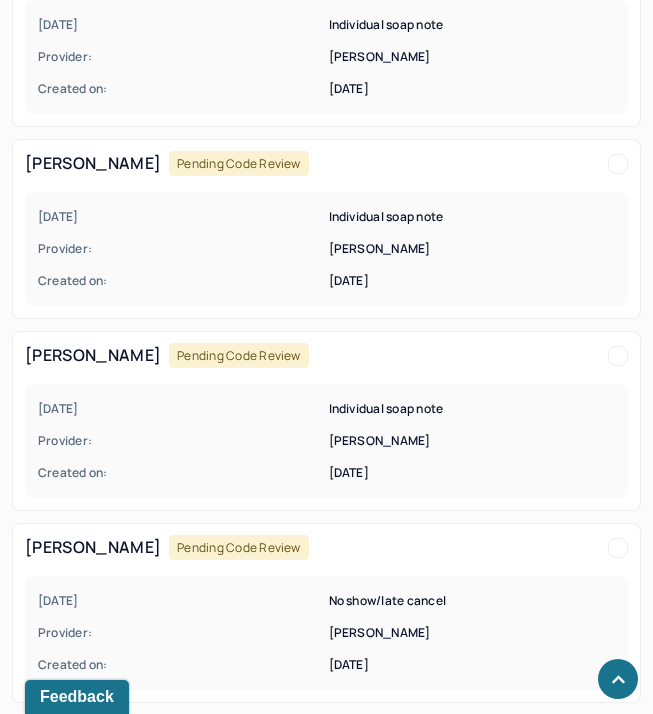 scroll, scrollTop: 0, scrollLeft: 0, axis: both 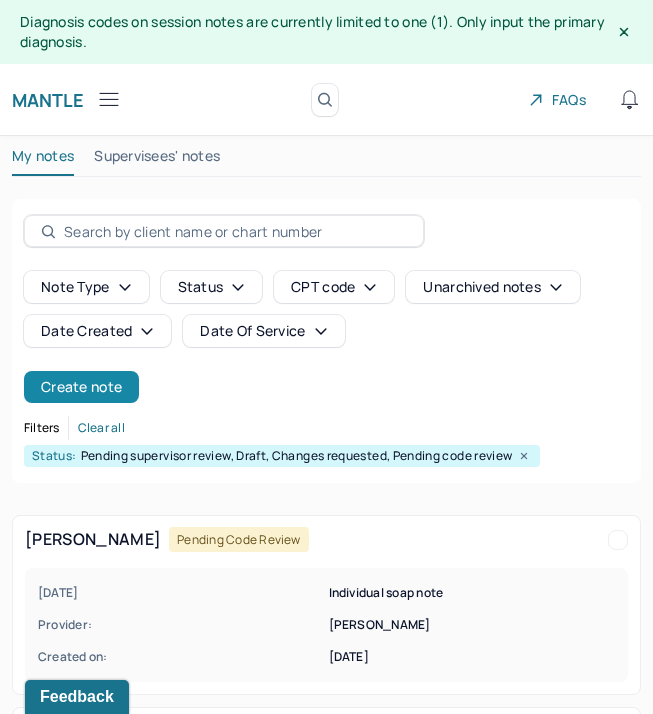 click on "Create note" at bounding box center (81, 387) 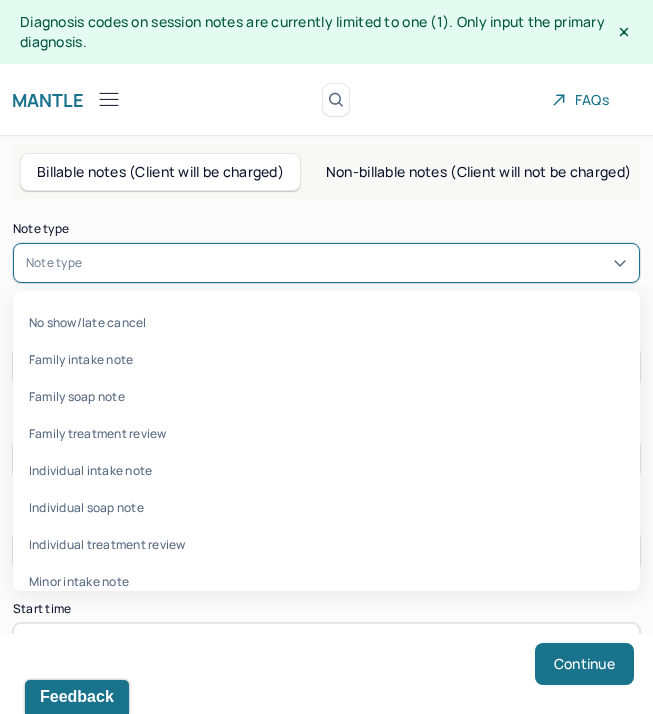 click on "Note type" at bounding box center (326, 263) 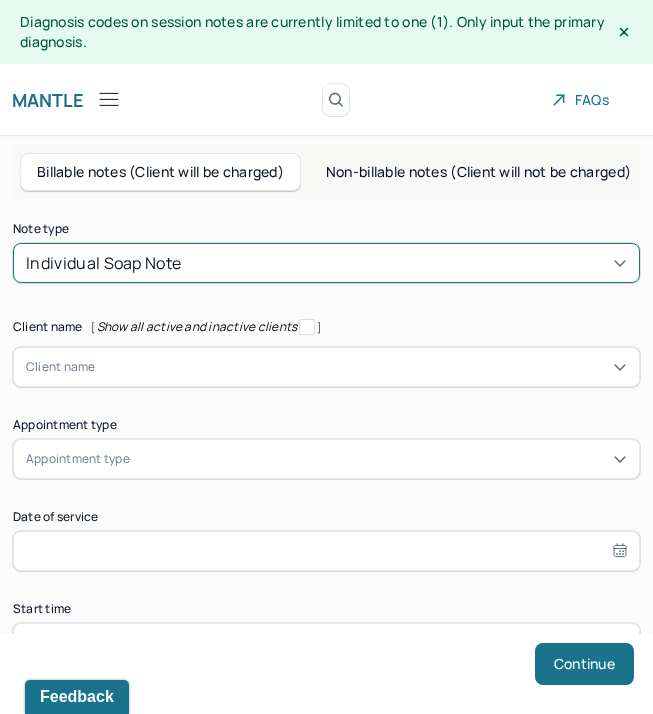 click on "Client name" at bounding box center (61, 367) 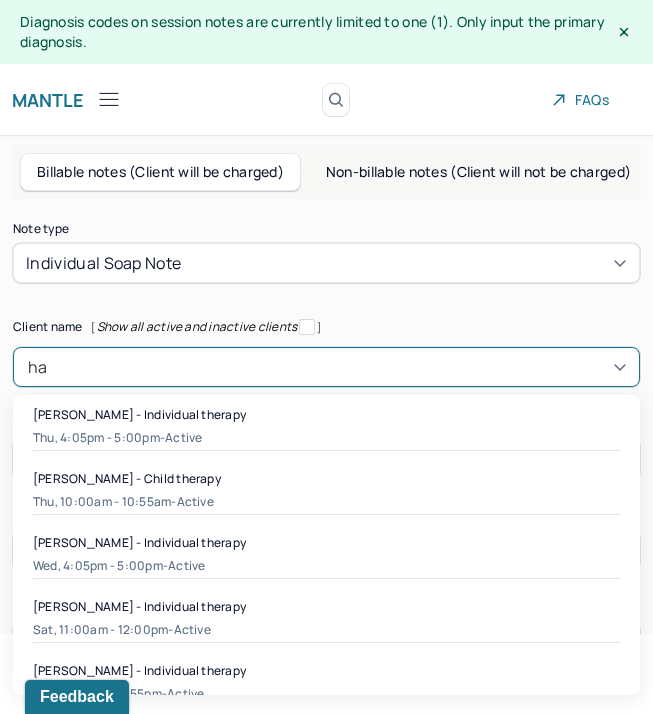 type on "hal" 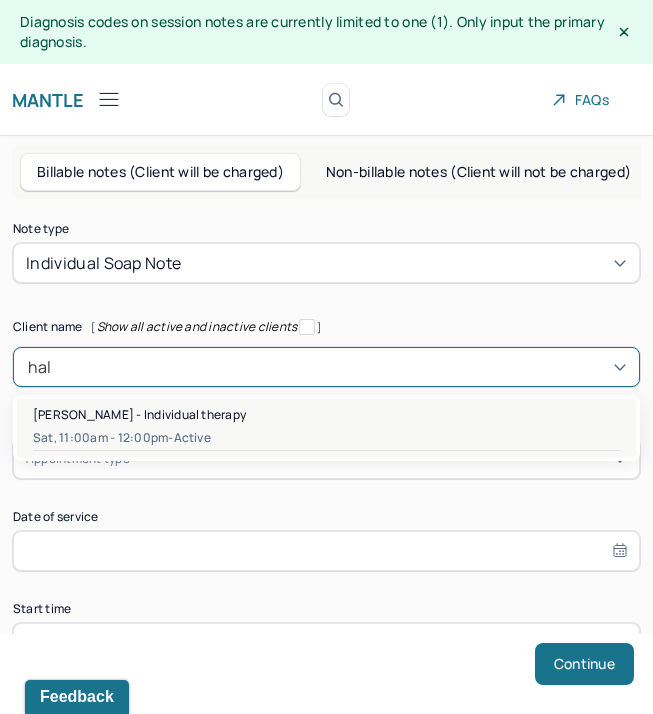 click on "active" at bounding box center (192, 438) 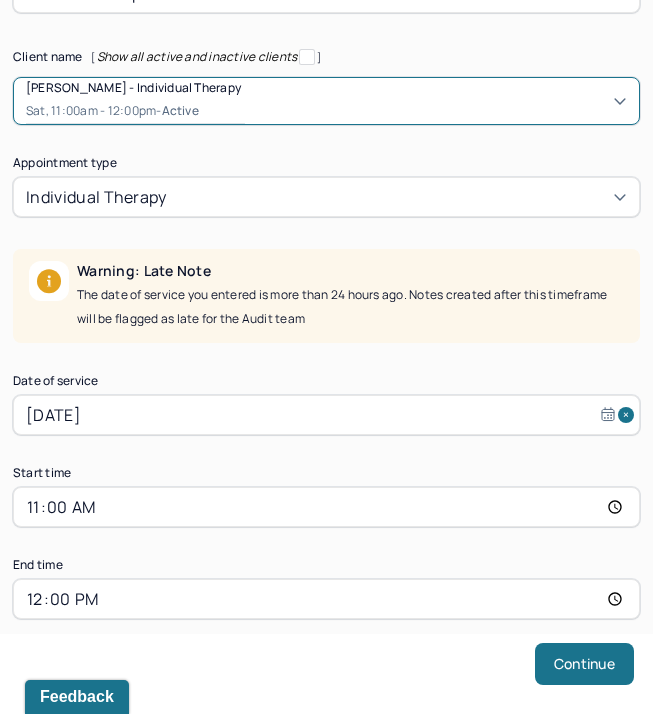 scroll, scrollTop: 294, scrollLeft: 0, axis: vertical 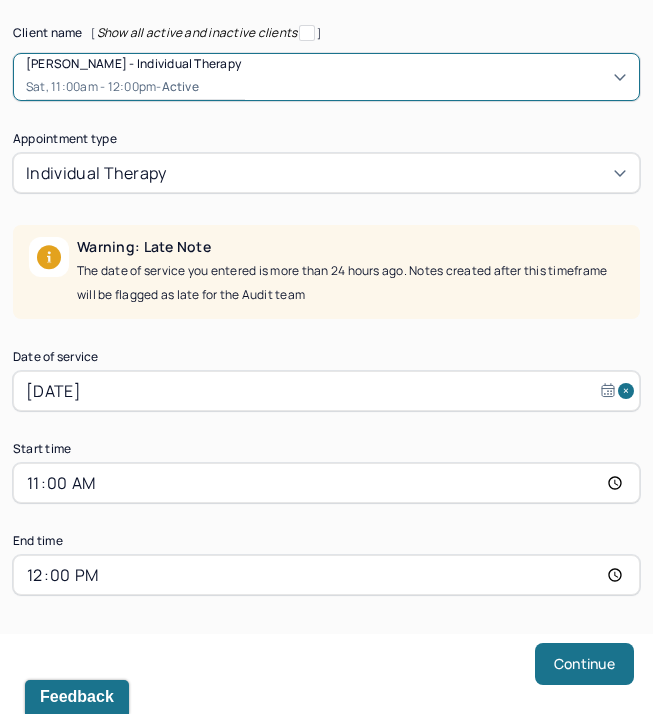 click on "[DATE]" at bounding box center [326, 391] 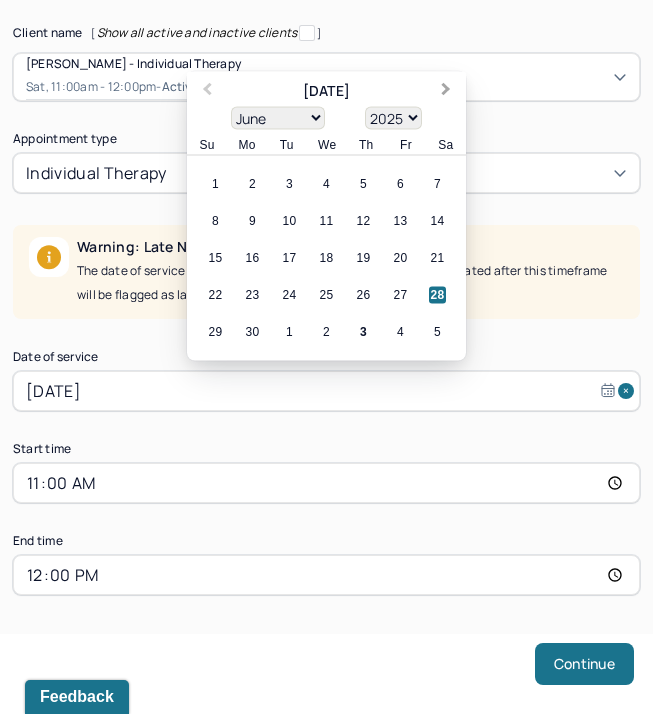 click on "Next Month" at bounding box center [446, 91] 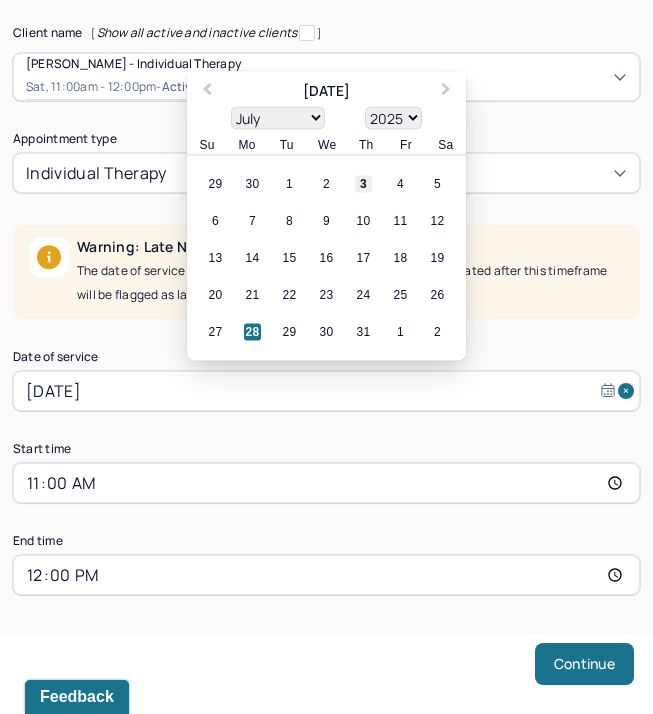click on "3" at bounding box center (363, 184) 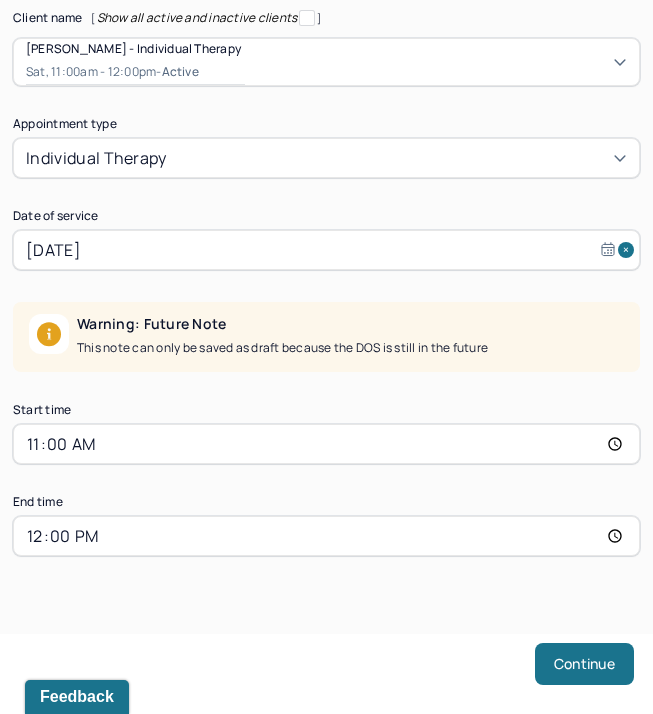 scroll, scrollTop: 326, scrollLeft: 0, axis: vertical 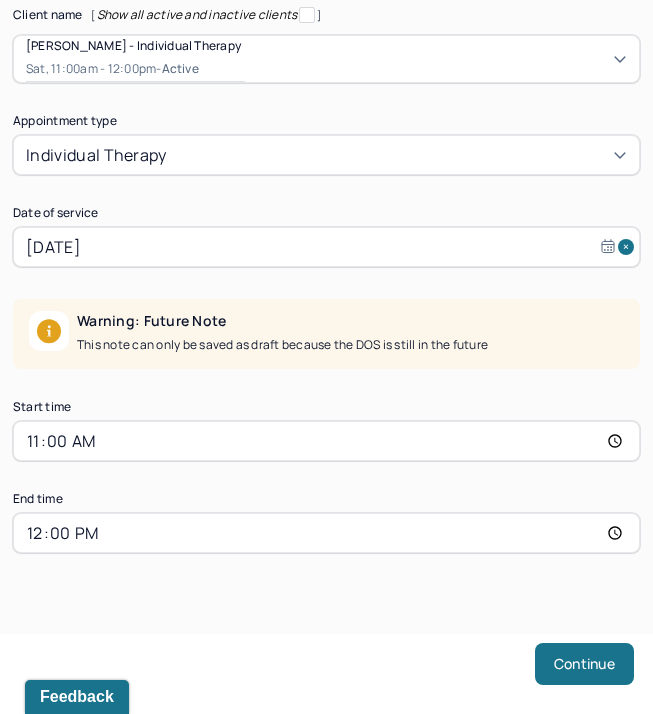click on "11:00" at bounding box center [326, 441] 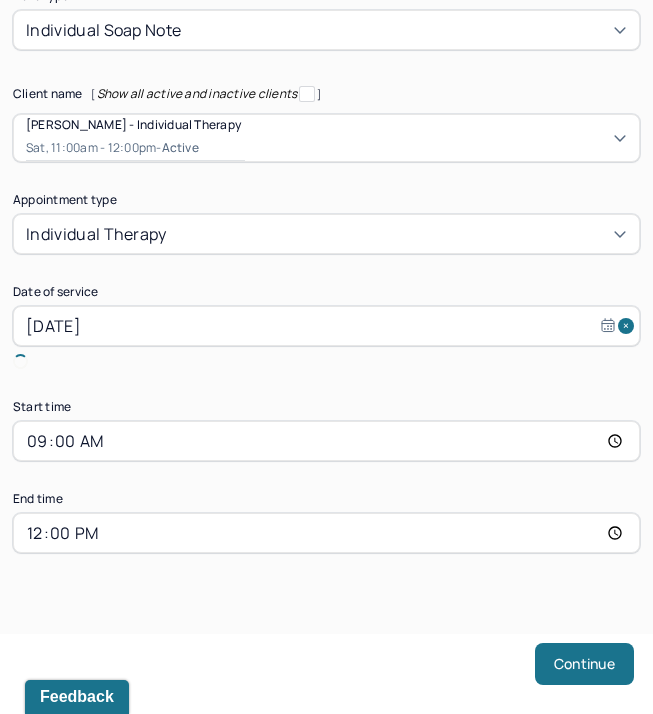 scroll, scrollTop: 224, scrollLeft: 0, axis: vertical 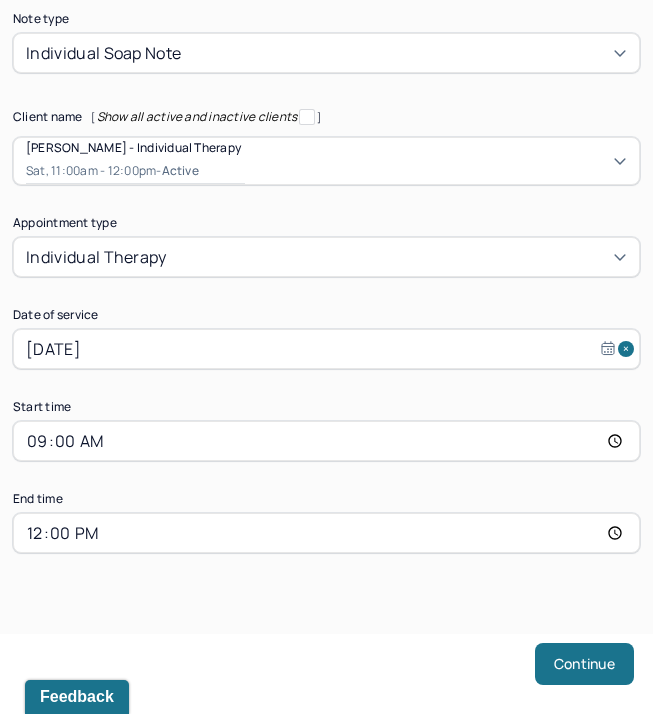 click on "12:00" at bounding box center (326, 533) 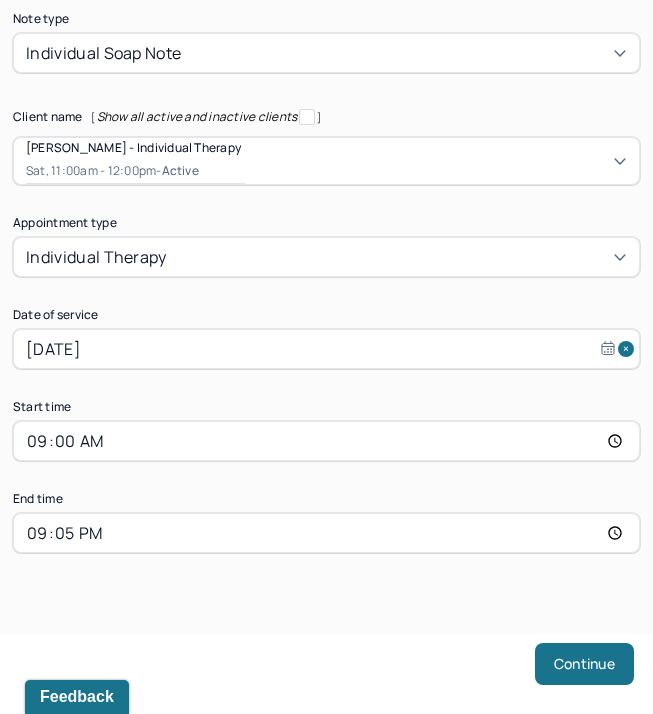 type on "21:55" 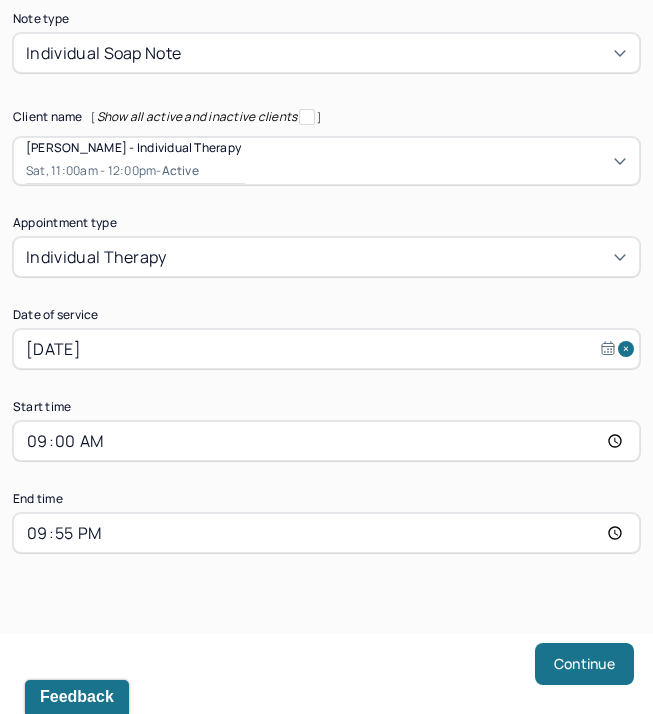 click on "Note type Individual soap note Client name [ Show all active and inactive clients ] [PERSON_NAME] - Individual therapy Sat, 11:00am - 12:00pm  -  active Supervisee name [PERSON_NAME] Appointment type individual therapy Date of service [DATE] Start time 09:00 End time 21:55   Continue" at bounding box center (326, 349) 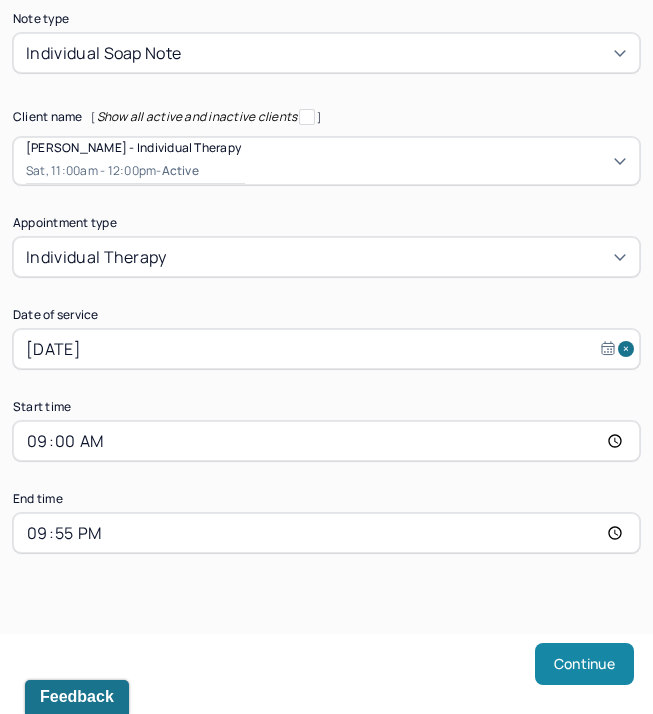 click on "Continue" at bounding box center (584, 664) 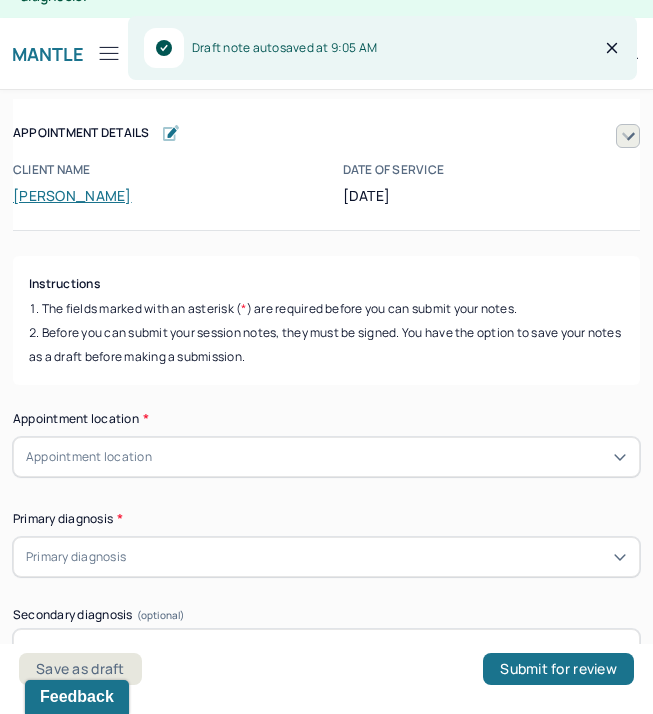 scroll, scrollTop: 46, scrollLeft: 0, axis: vertical 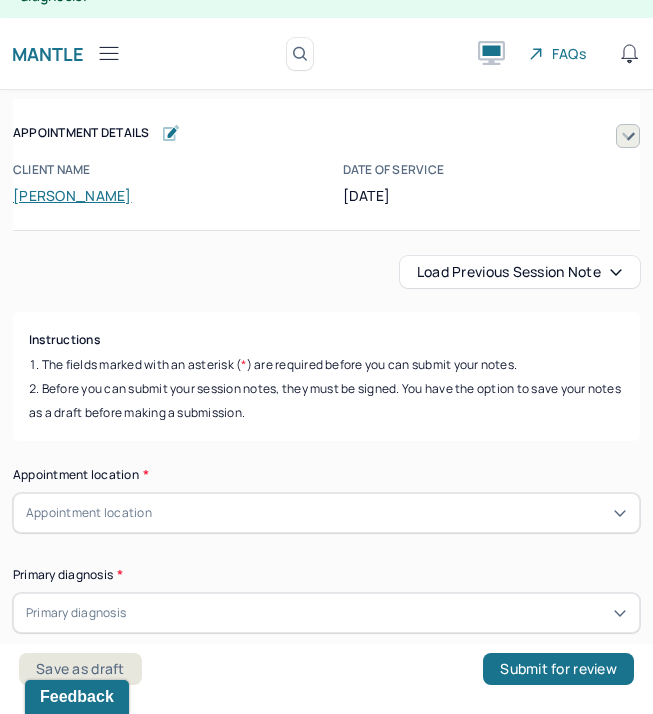 click on "Load previous session note" at bounding box center [520, 272] 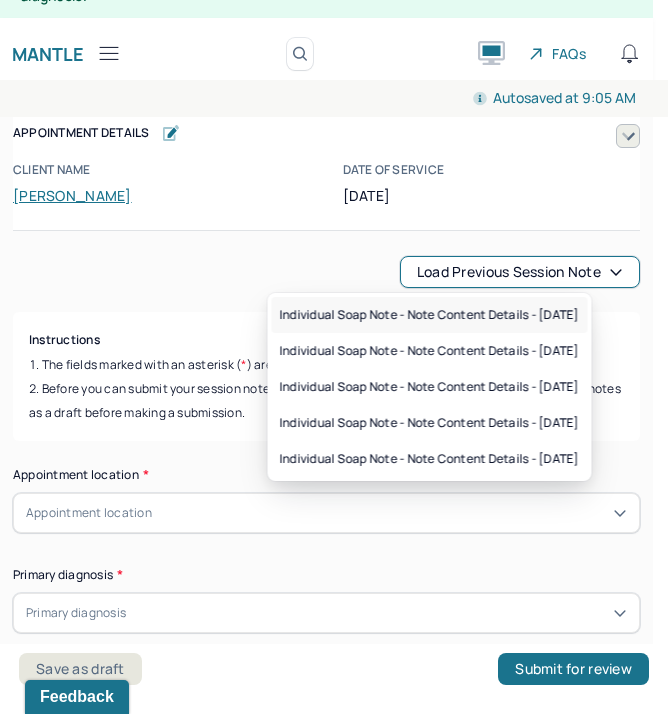 click on "Individual soap note   - Note content Details -   [DATE]" at bounding box center [430, 315] 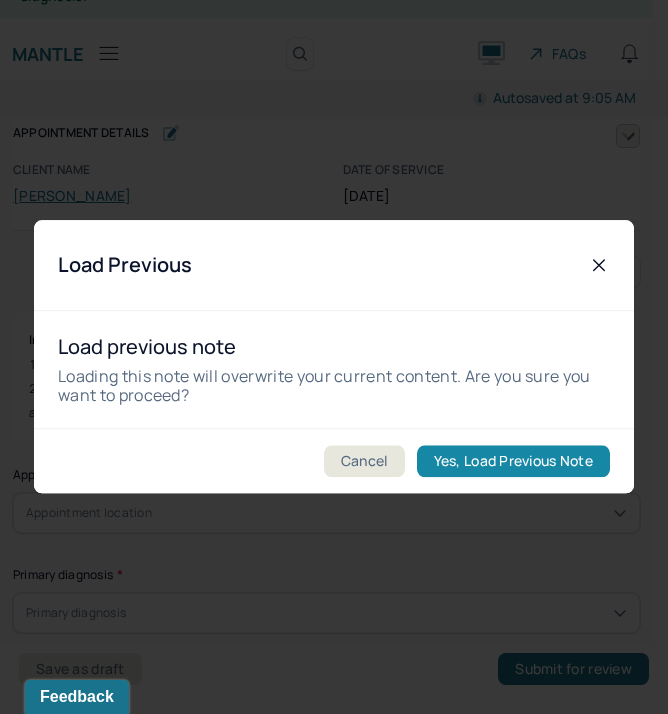 click on "Yes, Load Previous Note" at bounding box center [513, 462] 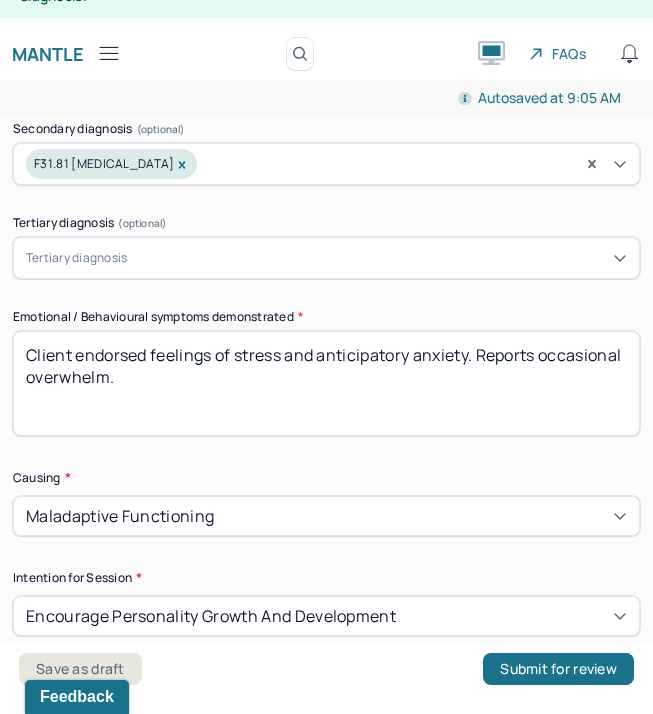 scroll, scrollTop: 1131, scrollLeft: 0, axis: vertical 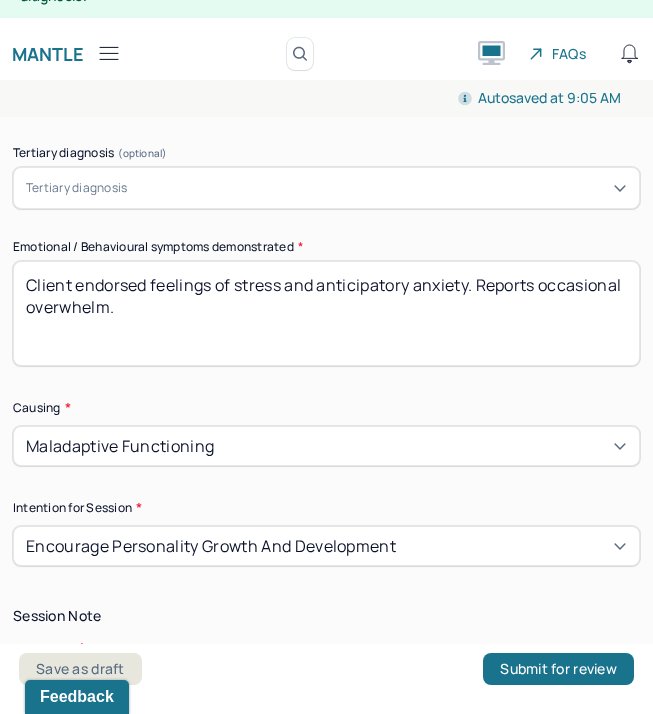 drag, startPoint x: 260, startPoint y: 310, endPoint x: 236, endPoint y: 275, distance: 42.43819 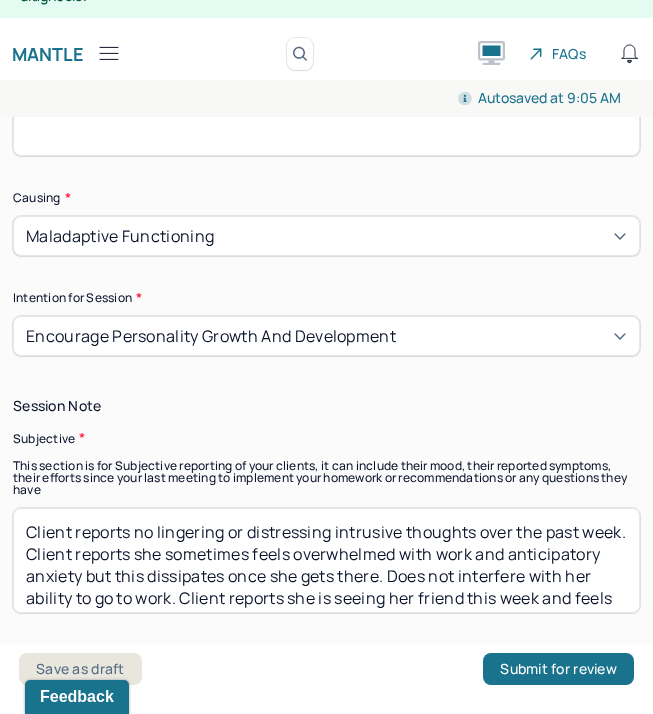 scroll, scrollTop: 1360, scrollLeft: 0, axis: vertical 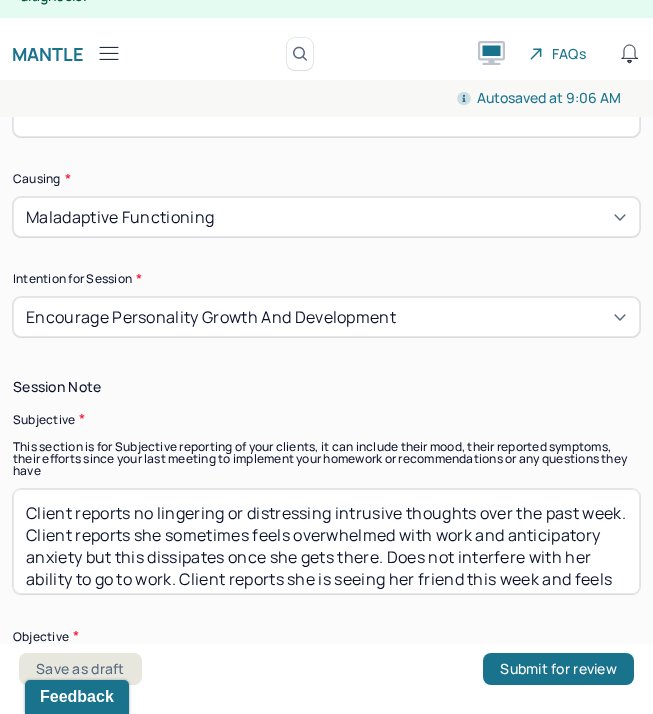 type on "Client endorsed feelings of sadness" 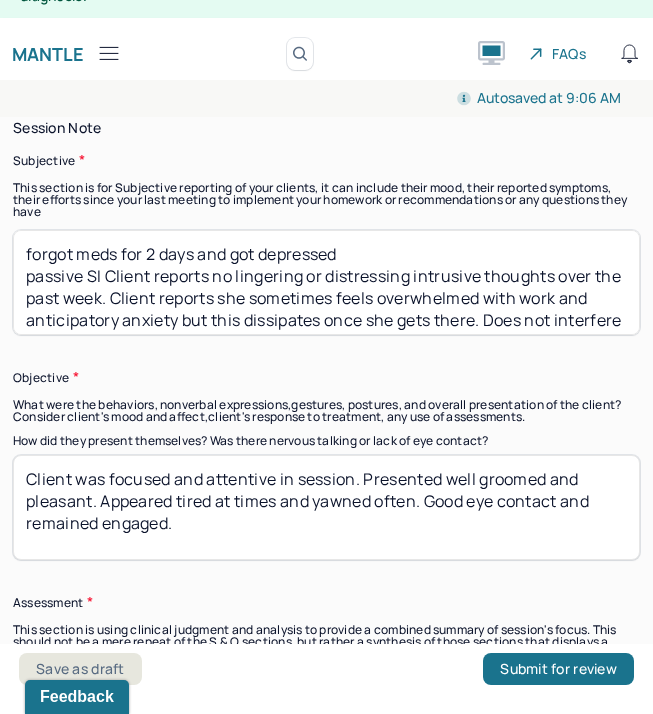 scroll, scrollTop: 1613, scrollLeft: 0, axis: vertical 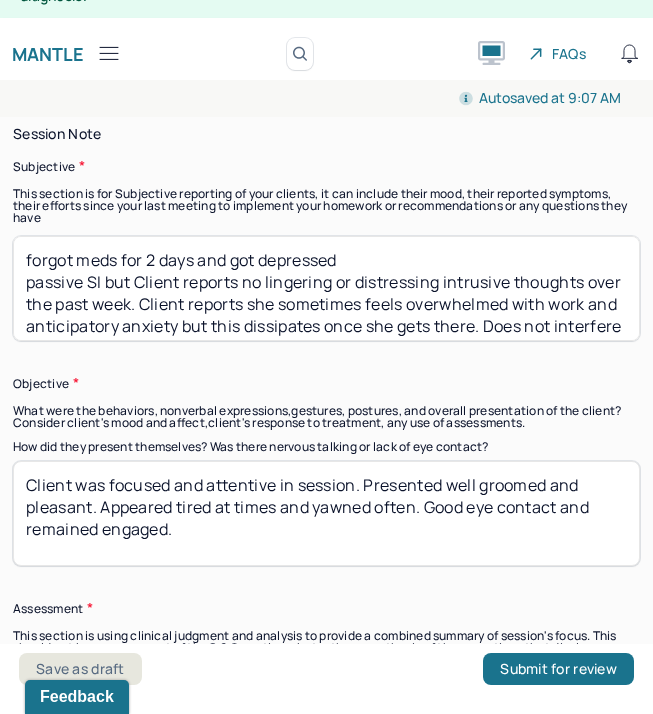 type on "forgot meds for 2 days and got depressed
passive SI but Client reports no lingering or distressing intrusive thoughts over the past week. Client reports she sometimes feels overwhelmed with work and anticipatory anxiety but this dissipates once she gets there. Does not interfere with her ability to go to work. Client reports she is seeing her friend this week and feels  unsure if she should confront the anxiety provoking dynamics at play." 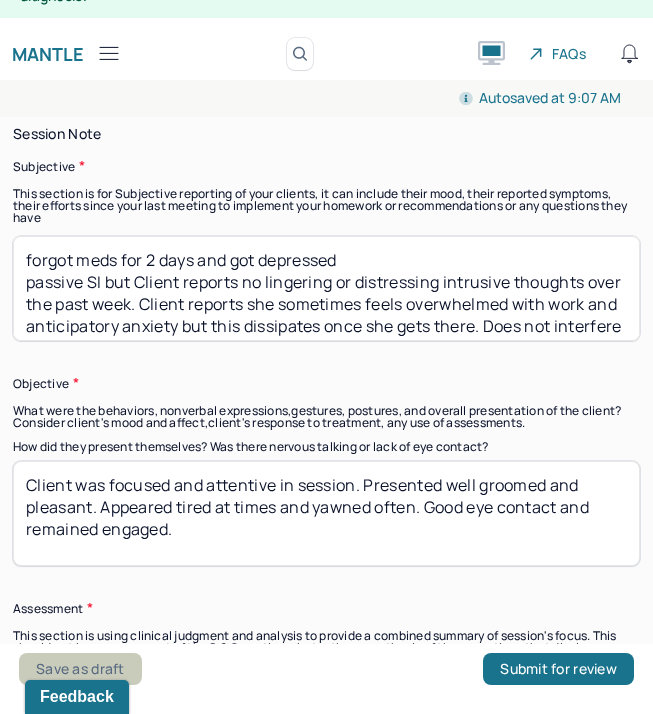 click on "Save as draft" at bounding box center [80, 669] 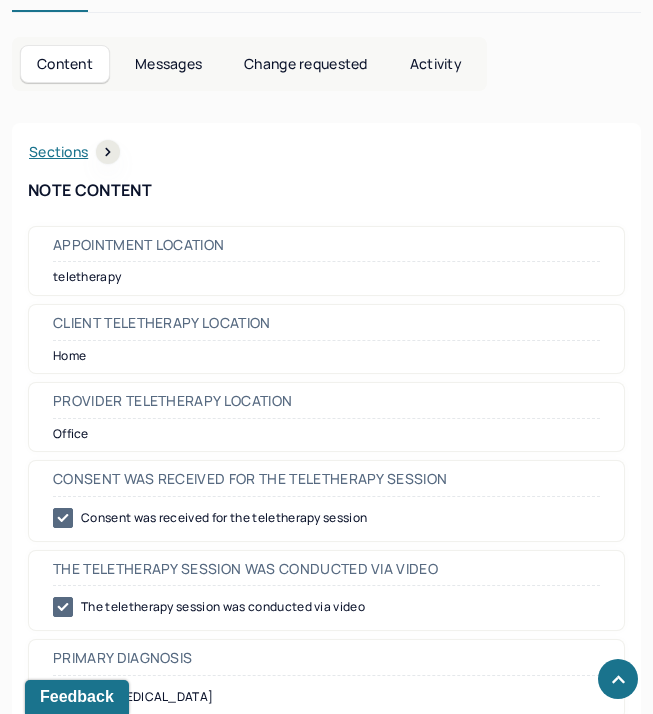 scroll, scrollTop: 0, scrollLeft: 0, axis: both 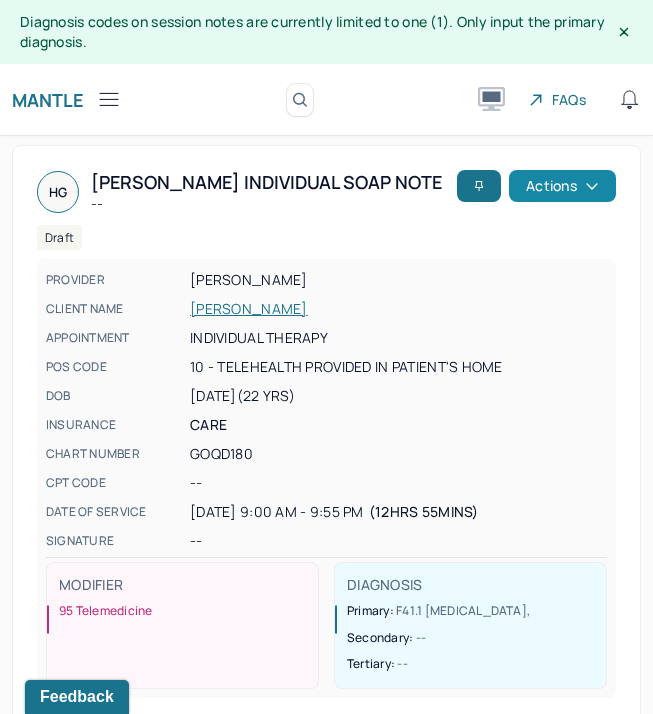 click on "Actions" at bounding box center [562, 186] 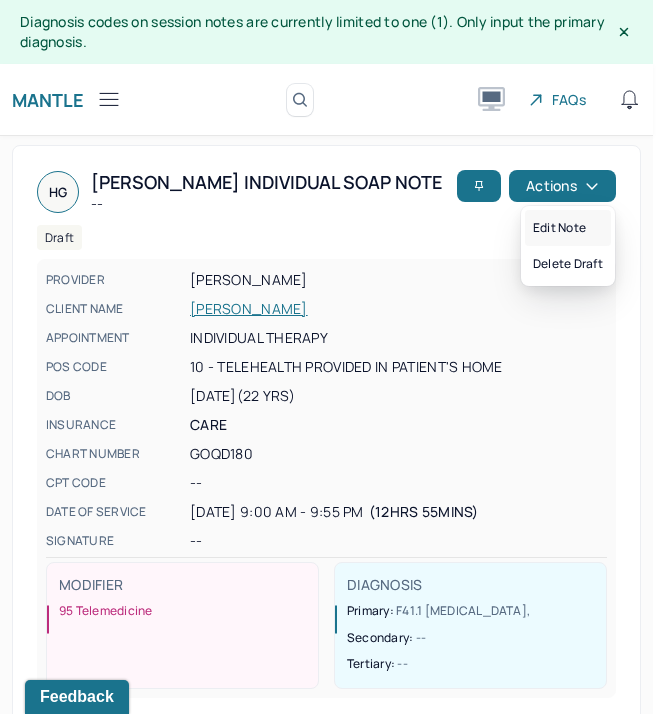 click on "Edit note" at bounding box center (568, 228) 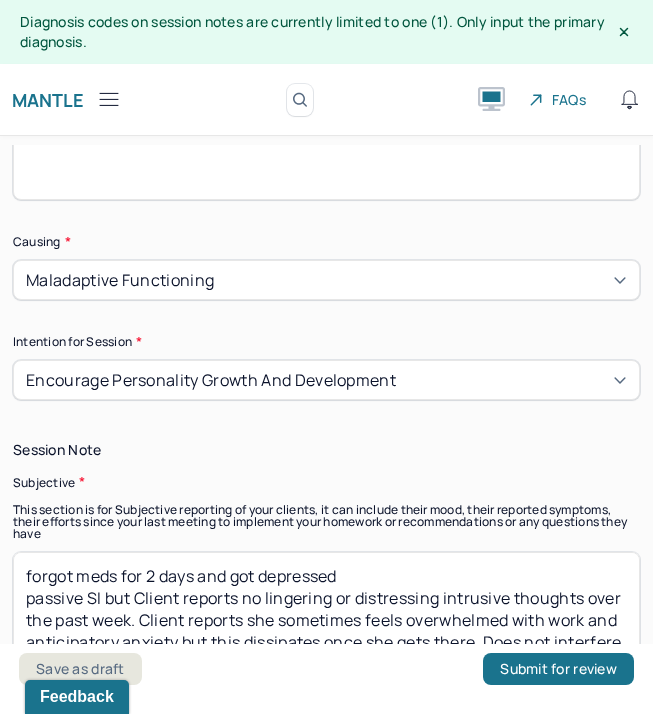 scroll, scrollTop: 1529, scrollLeft: 0, axis: vertical 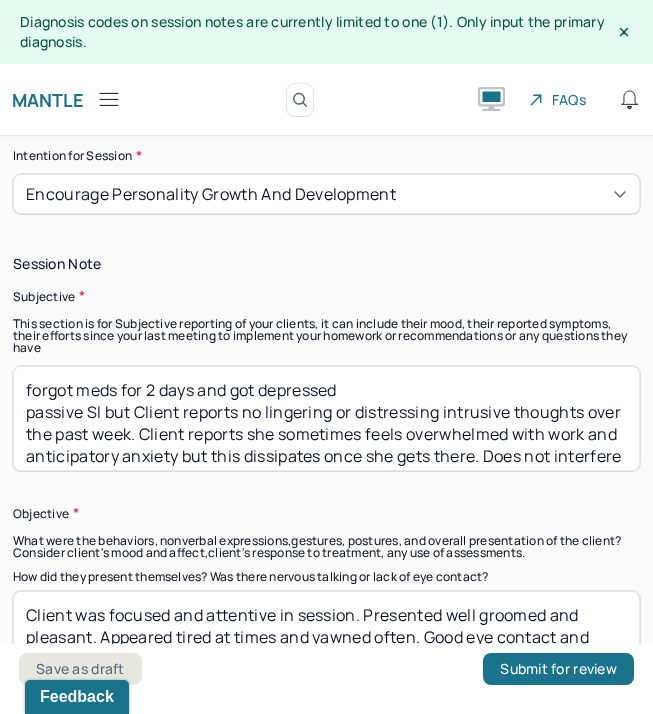 click on "forgot meds for 2 days and got depressed
passive SI but Client reports no lingering or distressing intrusive thoughts over the past week. Client reports she sometimes feels overwhelmed with work and anticipatory anxiety but this dissipates once she gets there. Does not interfere with her ability to go to work. Client reports she is seeing her friend this week and feels  unsure if she should confront the anxiety provoking dynamics at play." at bounding box center (326, 418) 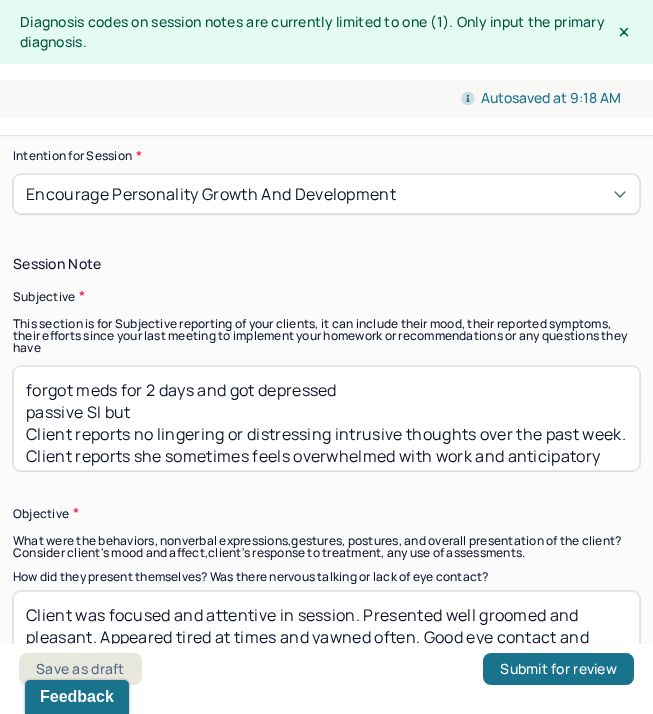 click on "forgot meds for 2 days and got depressed
passive SI but
Client reports no lingering or distressing intrusive thoughts over the past week. Client reports she sometimes feels overwhelmed with work and anticipatory anxiety but this dissipates once she gets there. Does not interfere with her ability to go to work. Client reports she is seeing her friend this week and feels  unsure if she should confront the anxiety provoking dynamics at play." at bounding box center [326, 418] 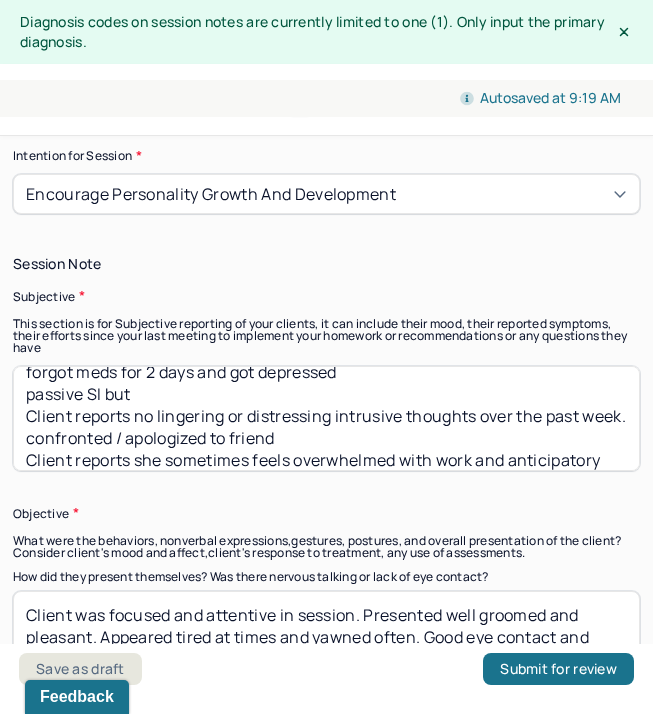 scroll, scrollTop: 40, scrollLeft: 0, axis: vertical 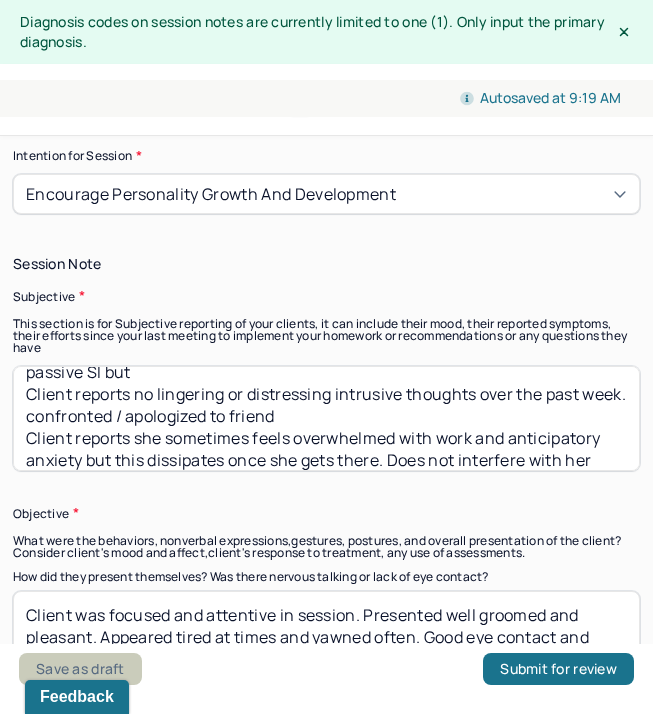 type on "forgot meds for 2 days and got depressed
passive SI but
Client reports no lingering or distressing intrusive thoughts over the past week.
confronted / apologized to friend
Client reports she sometimes feels overwhelmed with work and anticipatory anxiety but this dissipates once she gets there. Does not interfere with her ability to go to work. Client reports she is seeing her friend this week and feels  unsure if she should confront the anxiety provoking dynamics at play." 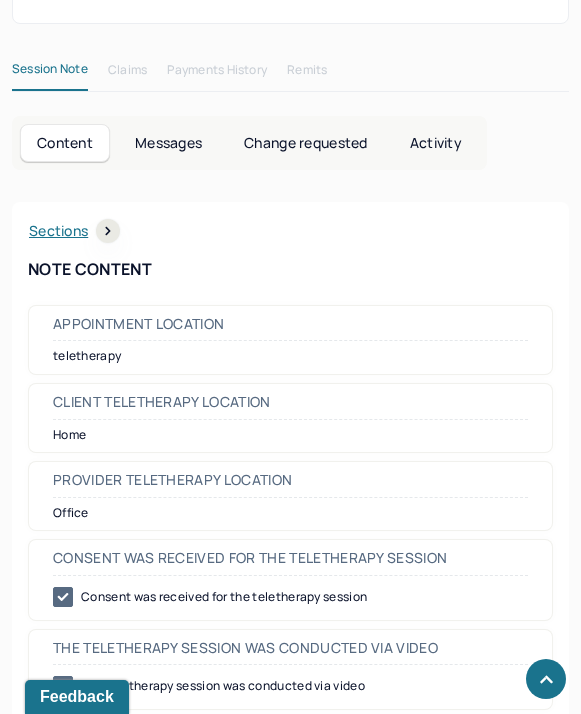 scroll, scrollTop: 819, scrollLeft: 0, axis: vertical 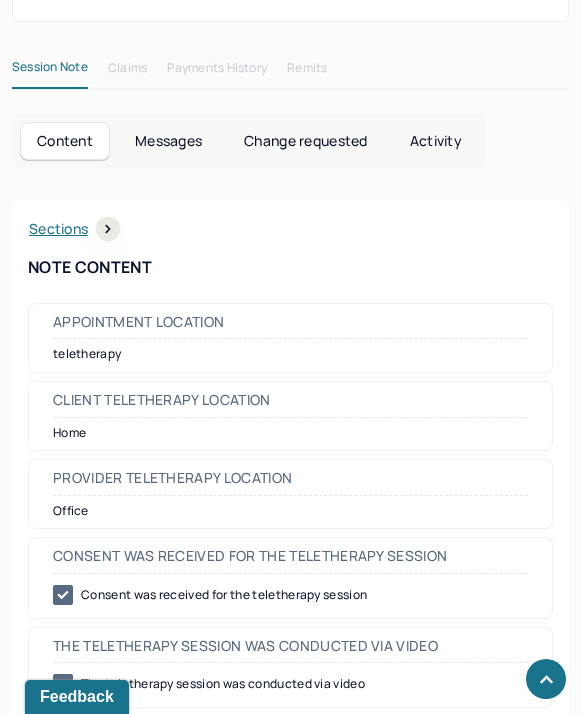 click on "Sections   NOTE CONTENT Appointment location teletherapy Client Teletherapy Location Home Provider Teletherapy Location Office Consent was received for the teletherapy session Consent was received for the teletherapy session The teletherapy session was conducted via video The teletherapy session was conducted via video Primary diagnosis F41.1 [MEDICAL_DATA] Secondary diagnosis F31.81 [MEDICAL_DATA]  Tertiary diagnosis -- Emotional / Behavioural symptoms demonstrated Client endorsed feelings of sadness Causing Maladaptive Functioning Intention for Session Encourage personality growth and development Session Note Subjective Objective Client was focused and attentive in session. Presented well groomed and pleasant. Appeared tired at times and yawned often. Good eye contact and remained engaged.  Assessment Therapy Intervention Techniques Cognitive-Behavioral therapies Cognitive-Behavioral therapy (CBT) Relationship based Interventions -- Other [MEDICAL_DATA] Plan Frequency of sessions -- --" at bounding box center (290, 1697) 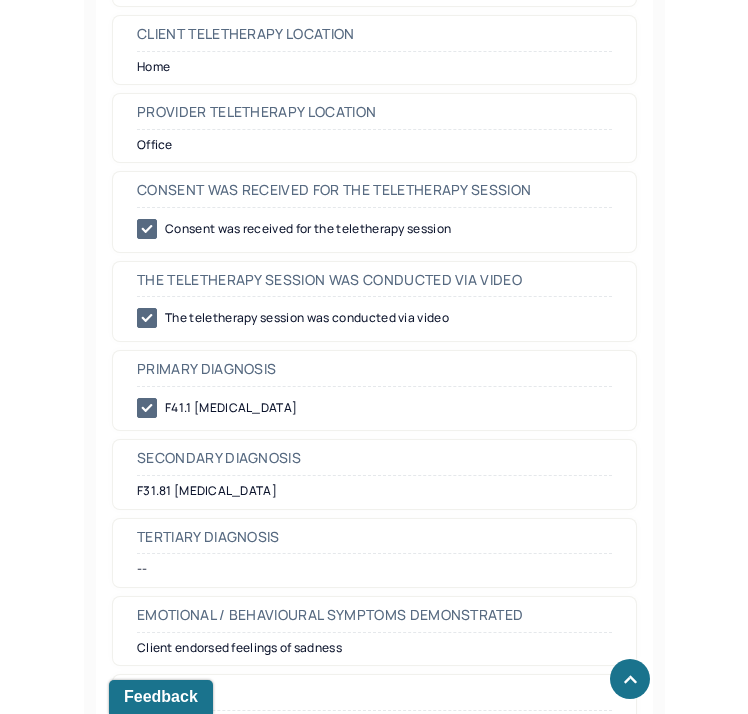 scroll, scrollTop: 0, scrollLeft: 0, axis: both 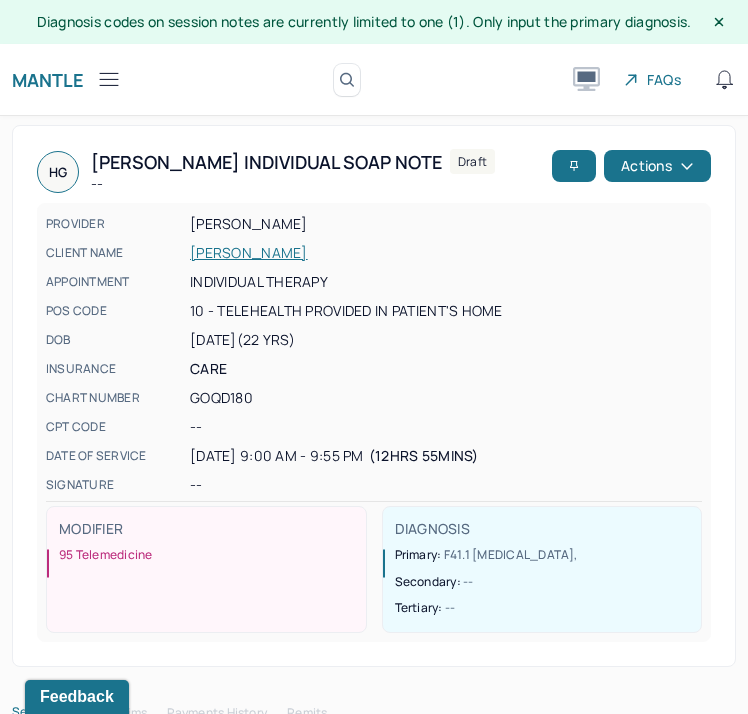 click 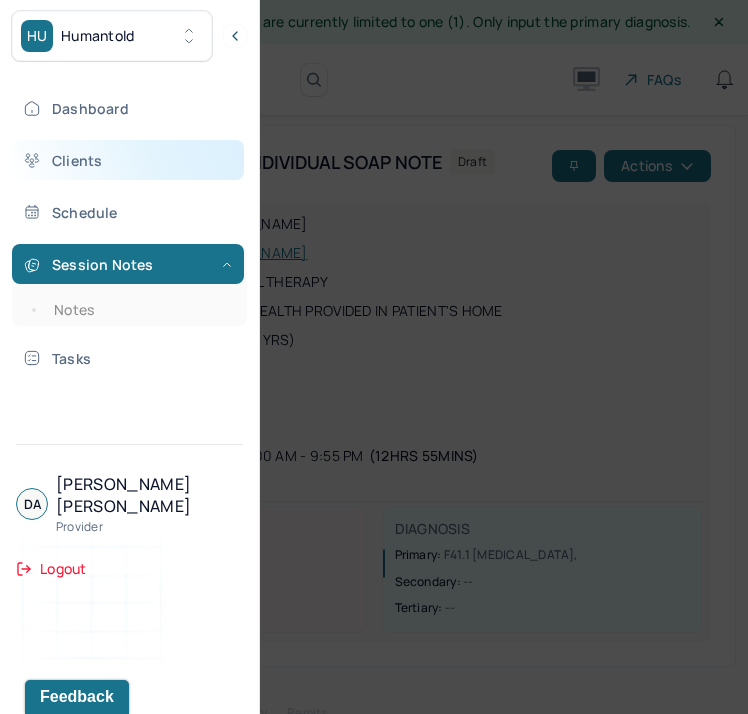 click on "Clients" at bounding box center [128, 160] 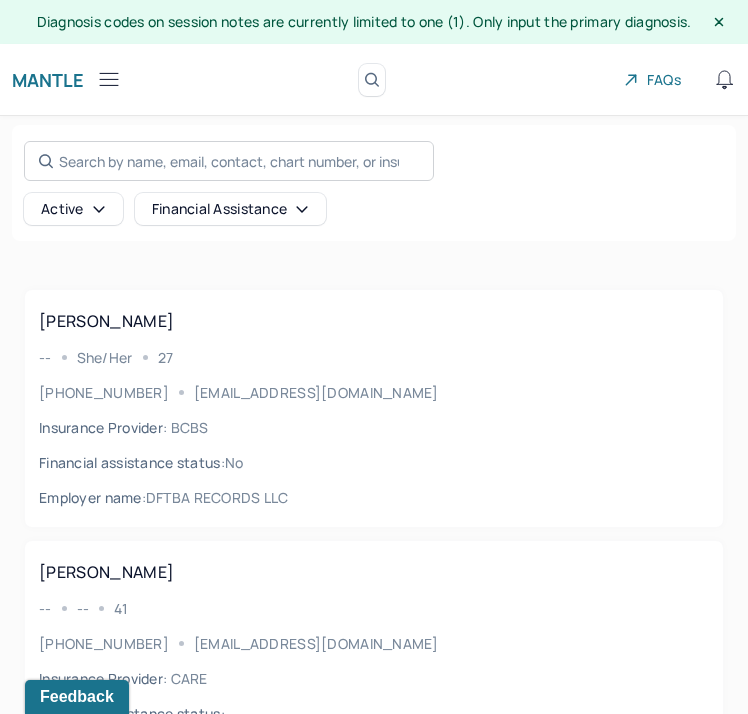 click on "Search by name, email, contact, chart number, or insurance id..." at bounding box center (229, 161) 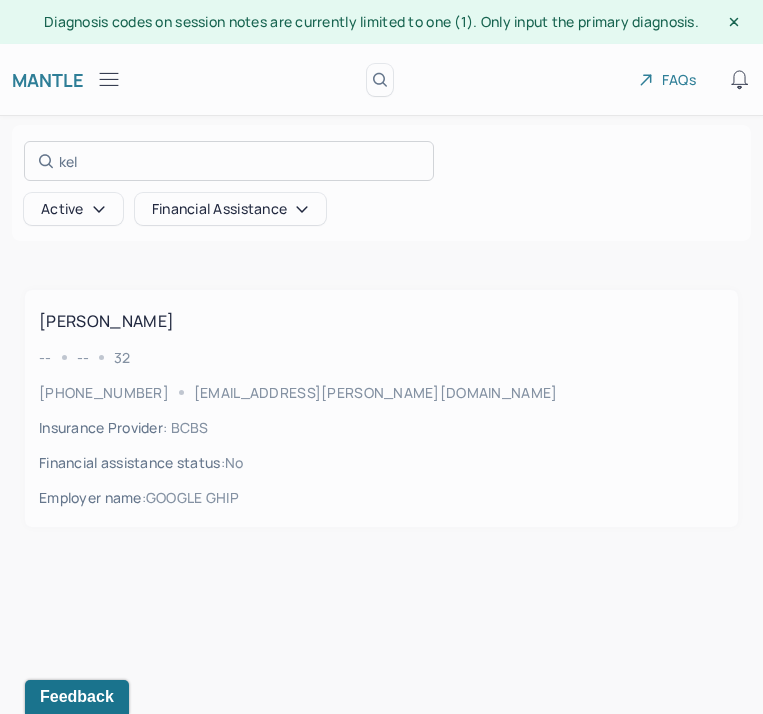 type on "kel" 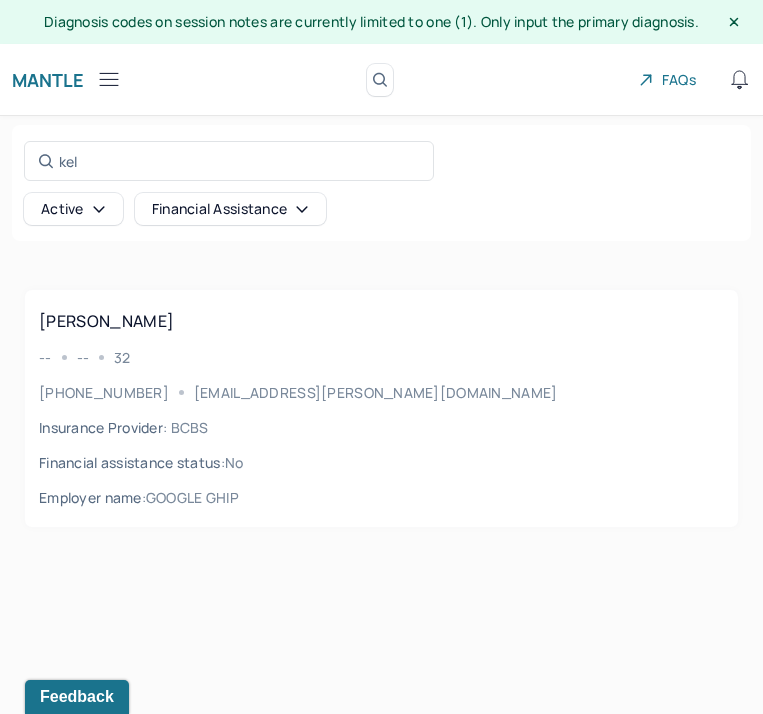 click on "[PHONE_NUMBER] [EMAIL_ADDRESS][PERSON_NAME][DOMAIN_NAME]" at bounding box center (381, 392) 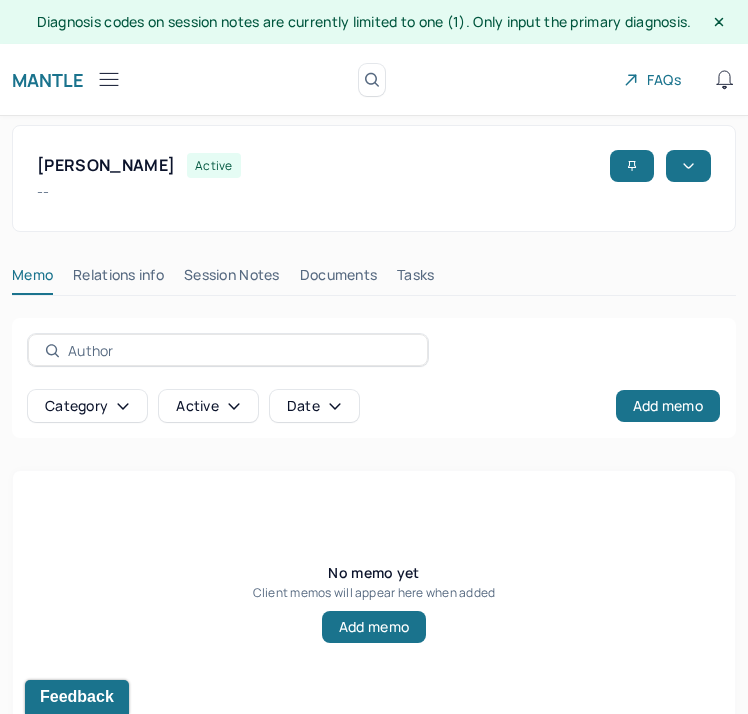 click on "Session Notes" at bounding box center (232, 279) 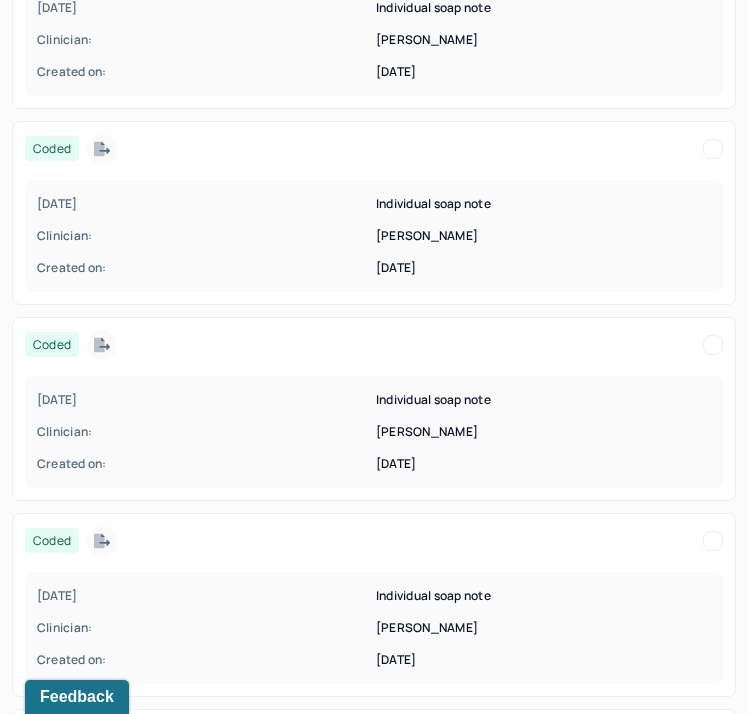 scroll, scrollTop: 319, scrollLeft: 0, axis: vertical 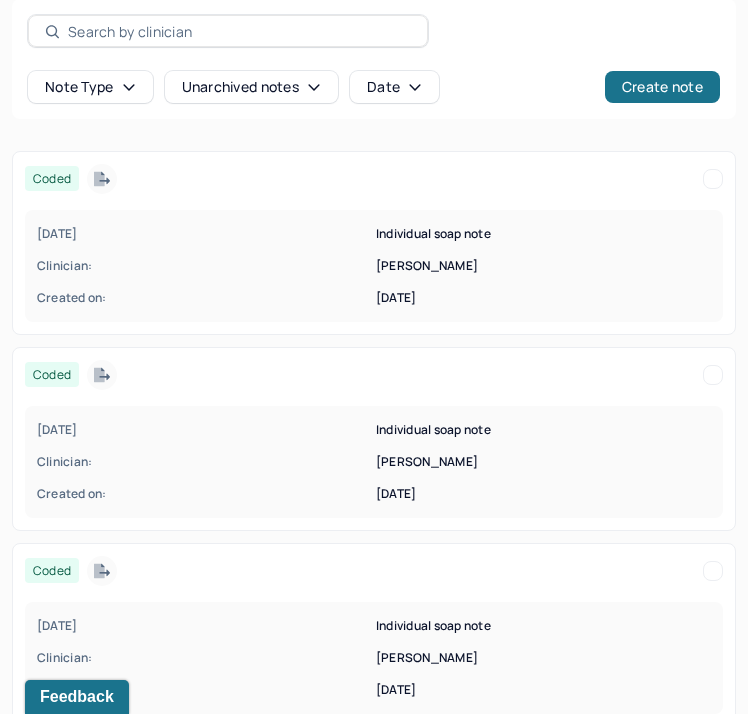 click on "[DATE] Individual soap note Clinician: [PERSON_NAME] Created on: [DATE]" at bounding box center [374, 266] 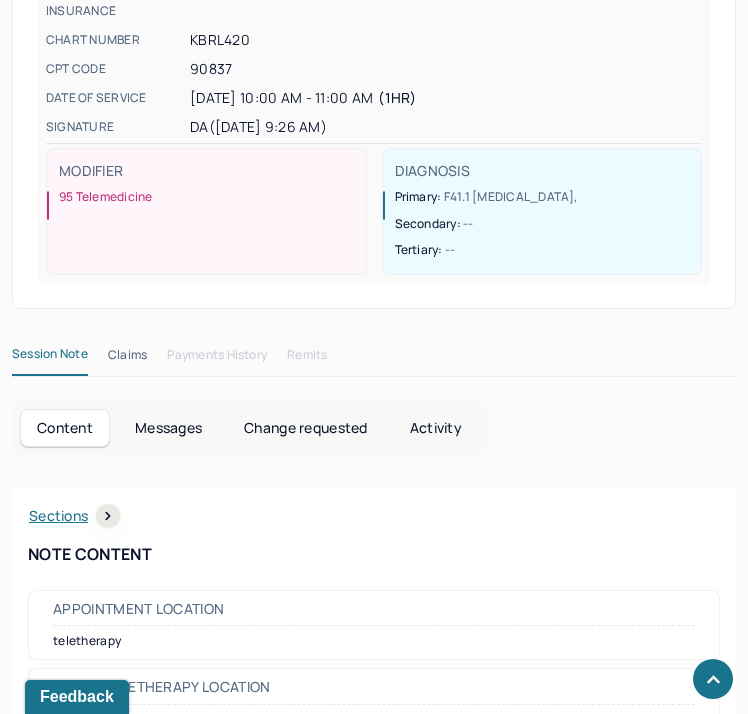 scroll, scrollTop: 0, scrollLeft: 0, axis: both 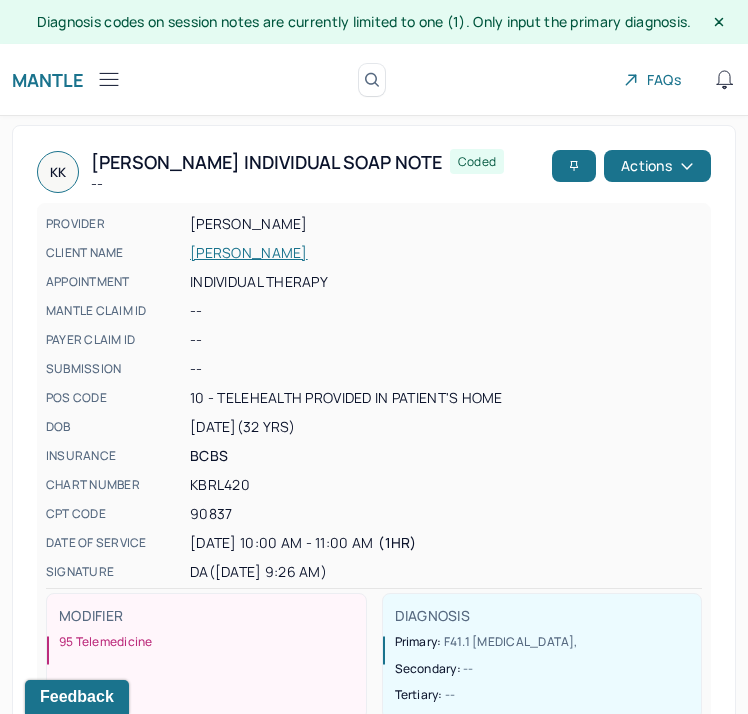 click 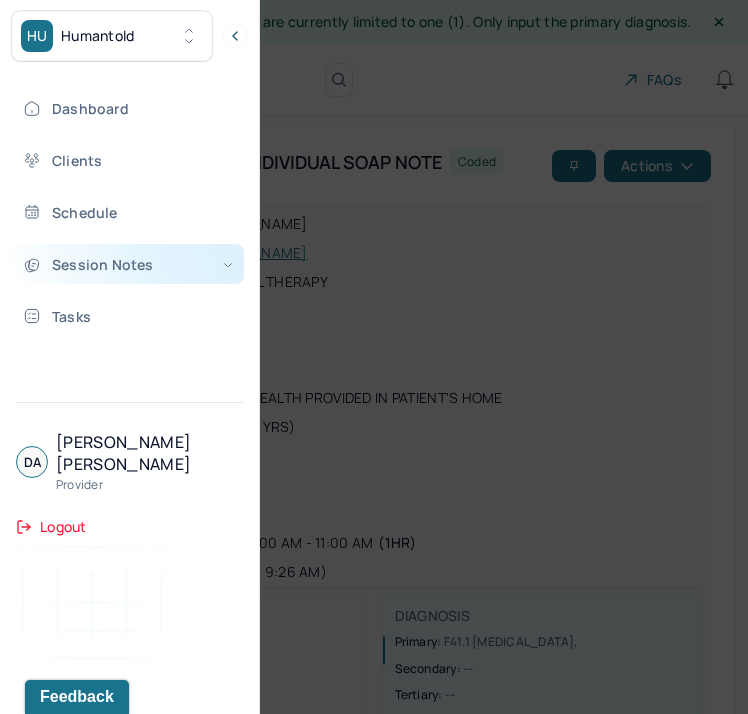 click on "Session Notes" at bounding box center [128, 264] 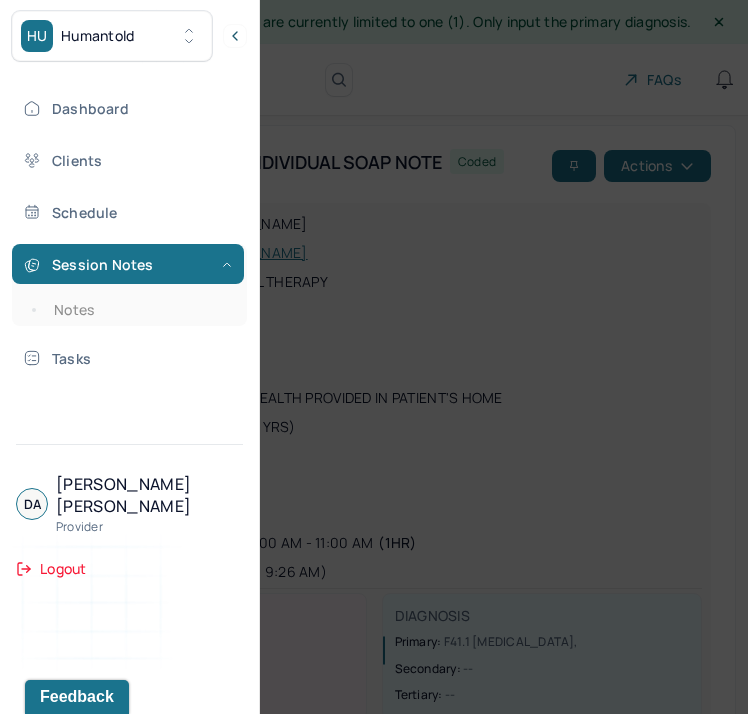 click at bounding box center (374, 357) 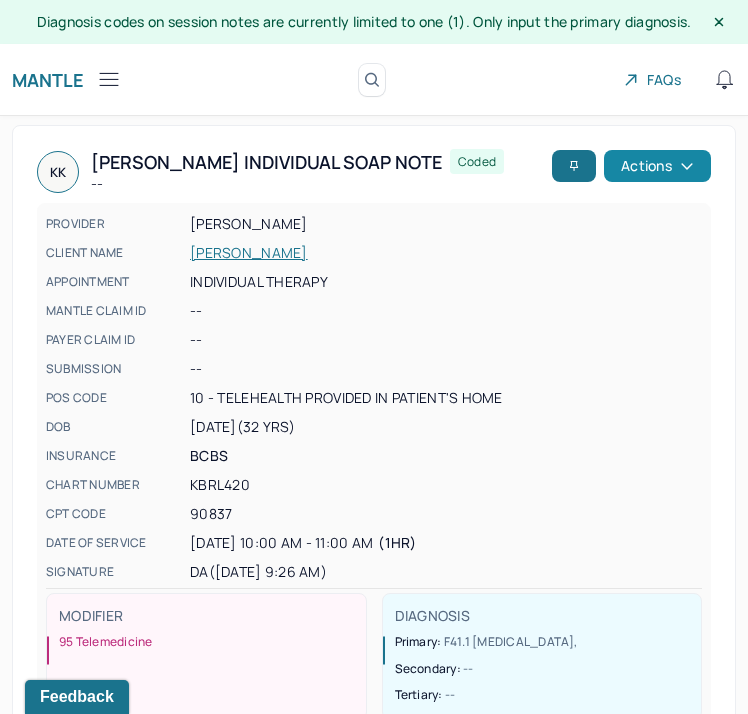 click on "Actions" at bounding box center [657, 166] 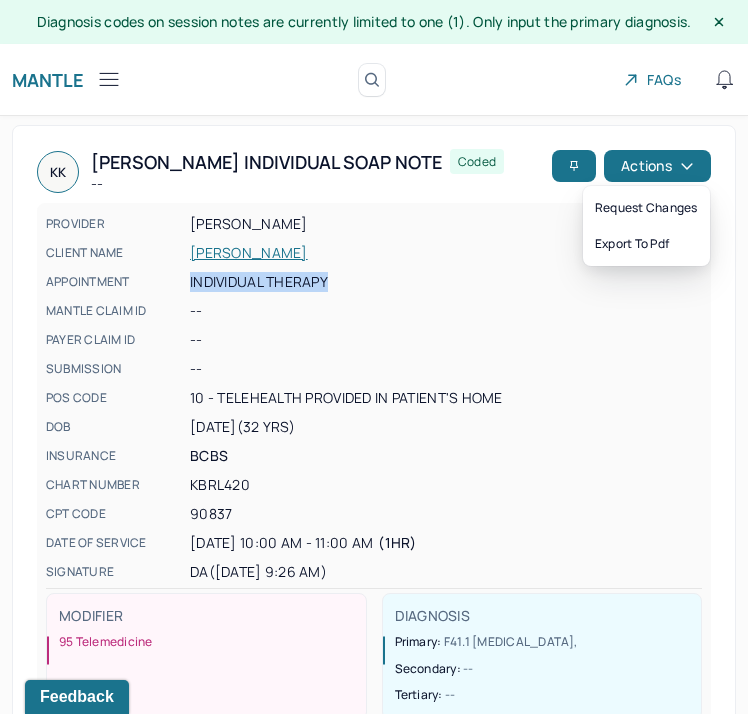 click on "APPOINTMENT Individual therapy" at bounding box center [374, 282] 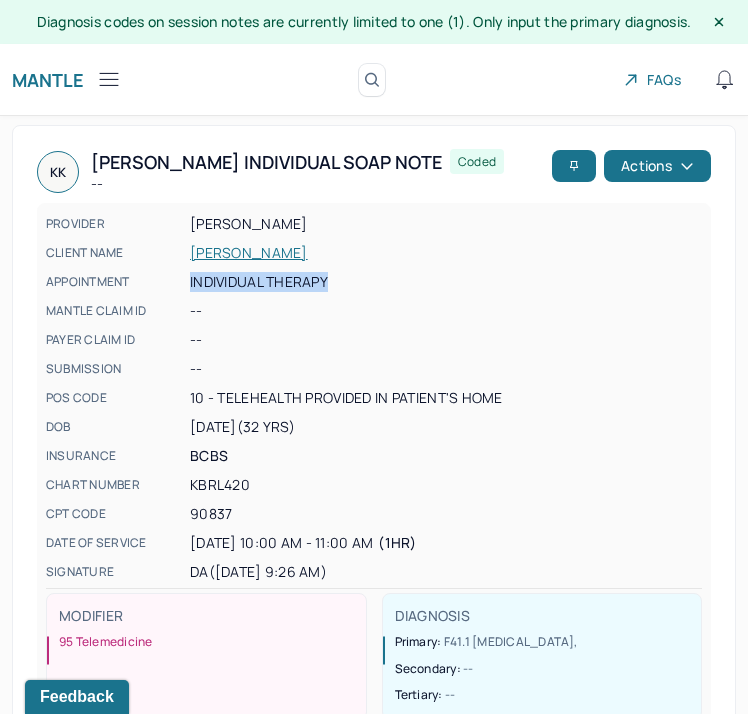 click 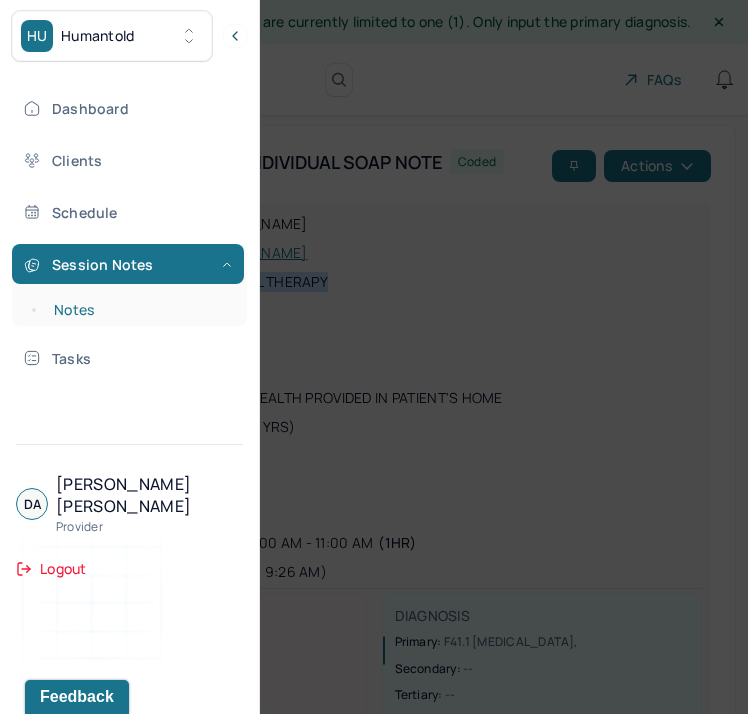 click on "Notes" at bounding box center (139, 310) 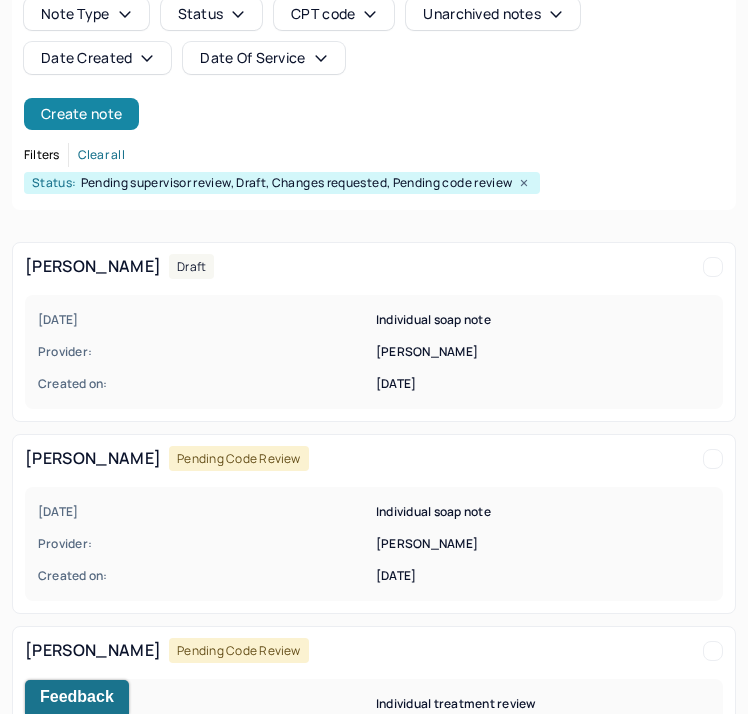 click on "Create note" at bounding box center [81, 114] 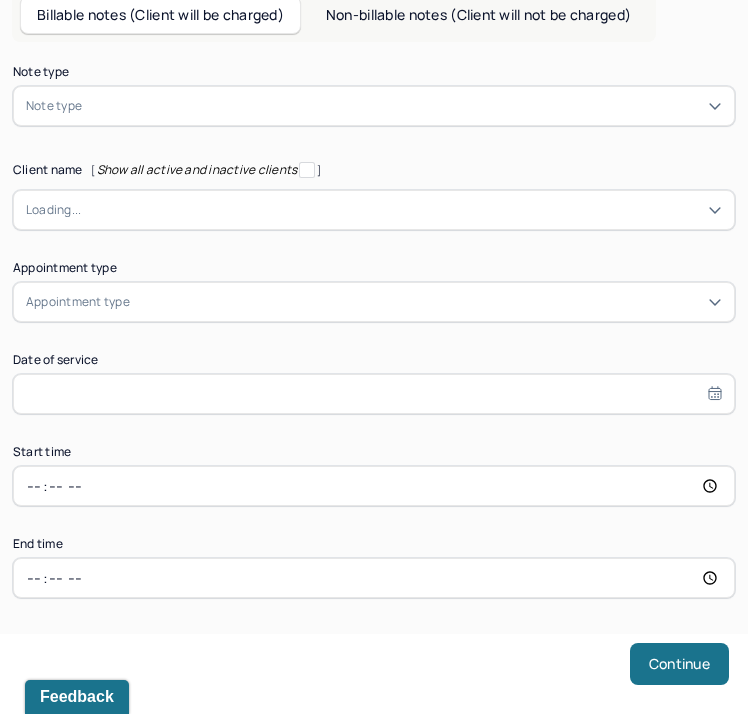 click at bounding box center [404, 106] 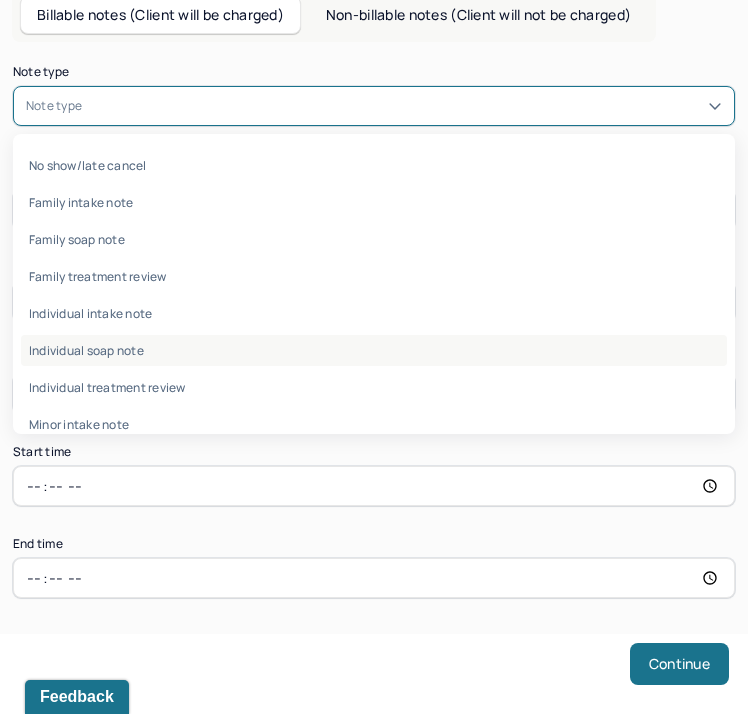 click on "Individual soap note" at bounding box center [374, 350] 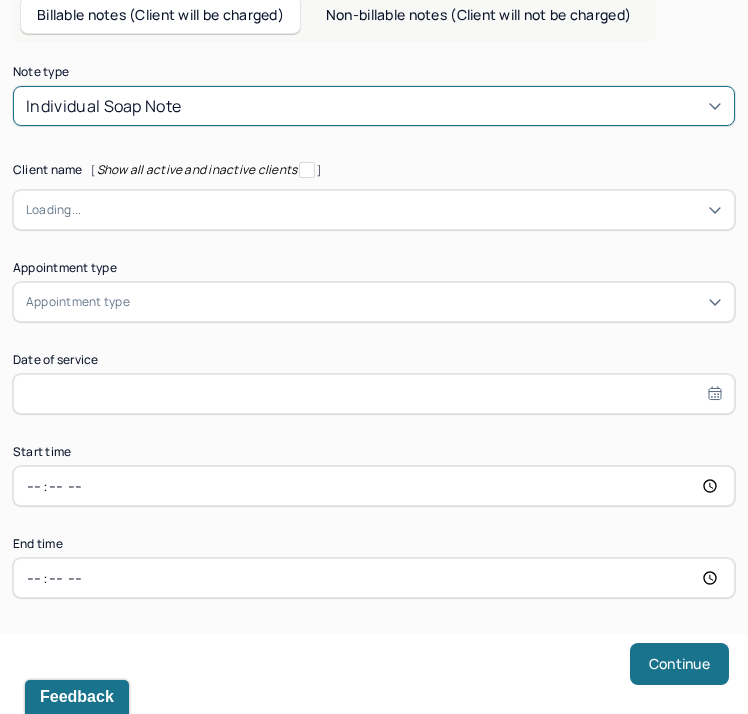 click at bounding box center (84, 210) 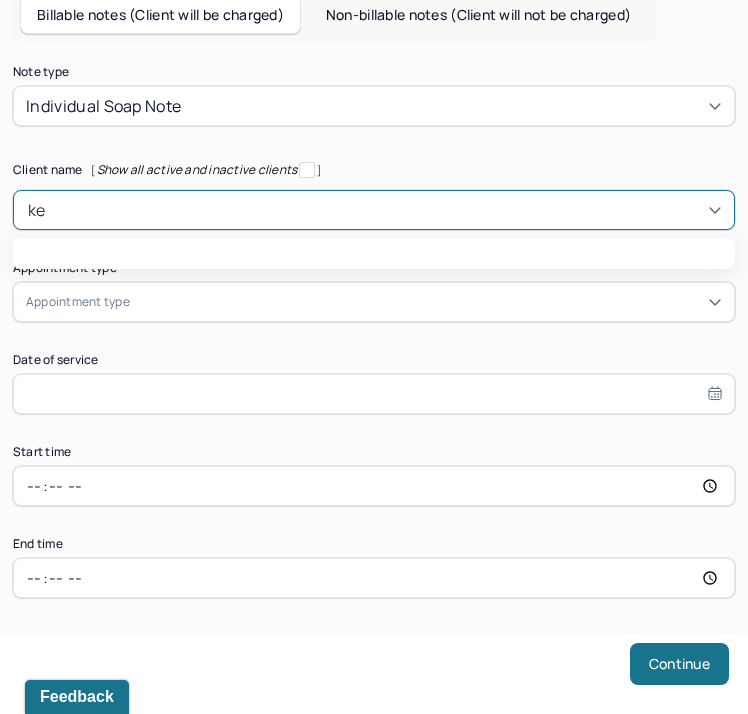 type on "kel" 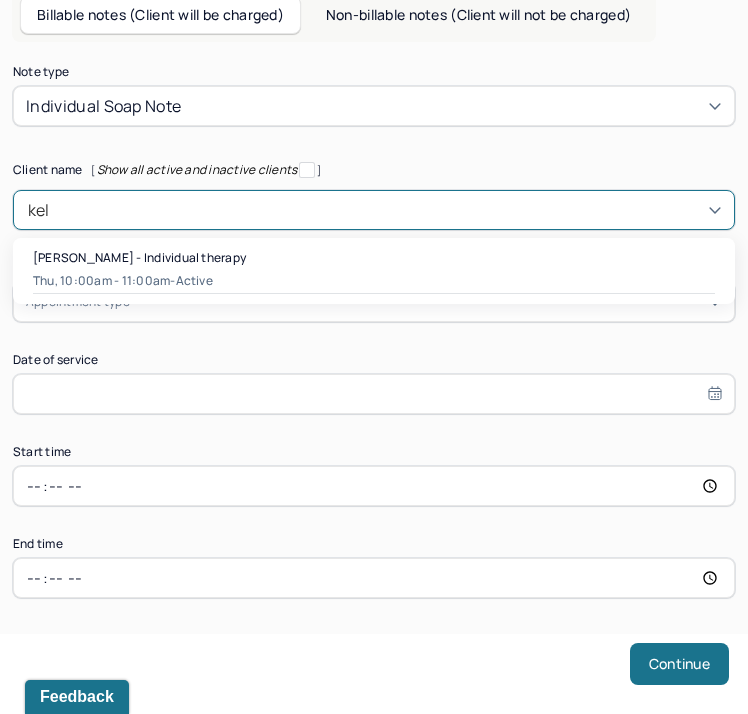 drag, startPoint x: 91, startPoint y: 280, endPoint x: 82, endPoint y: 290, distance: 13.453624 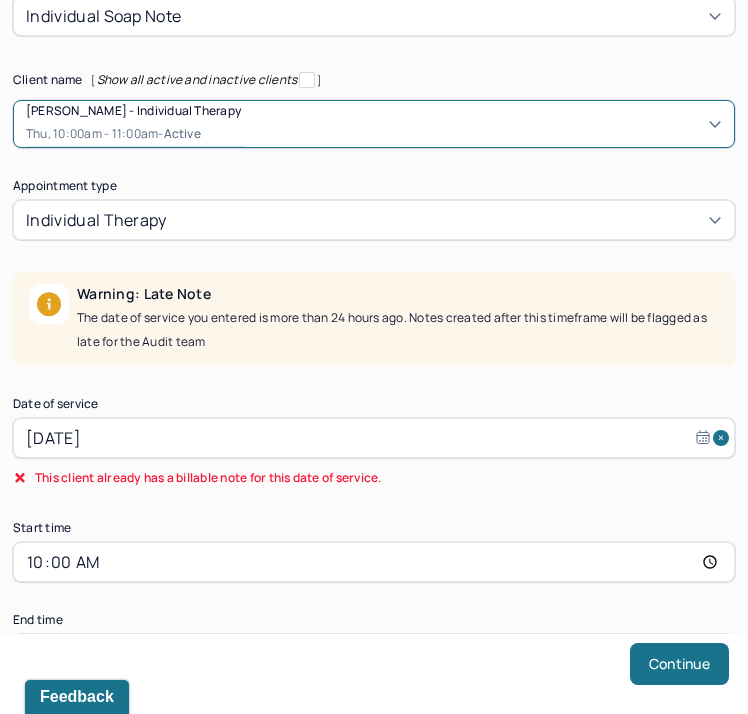 scroll, scrollTop: 347, scrollLeft: 0, axis: vertical 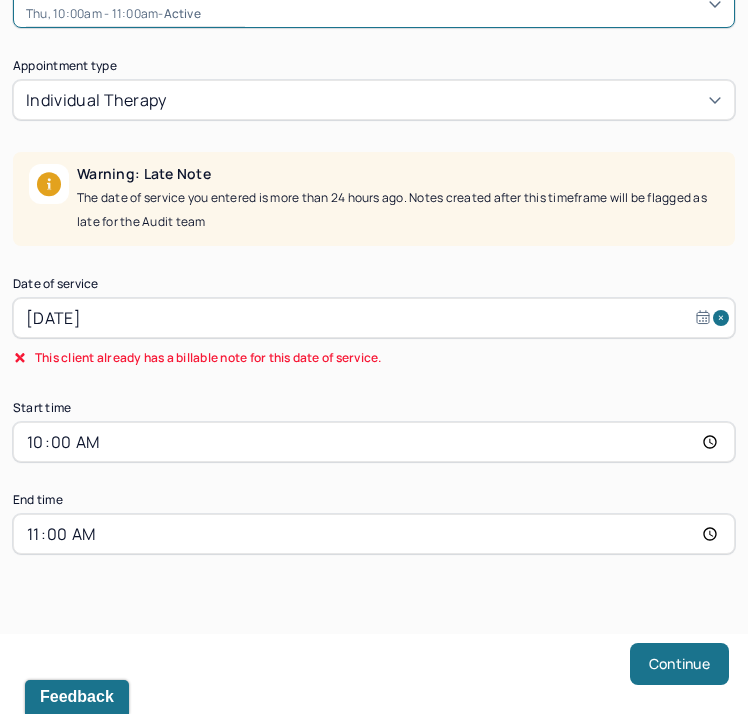 click on "[DATE]" at bounding box center (374, 318) 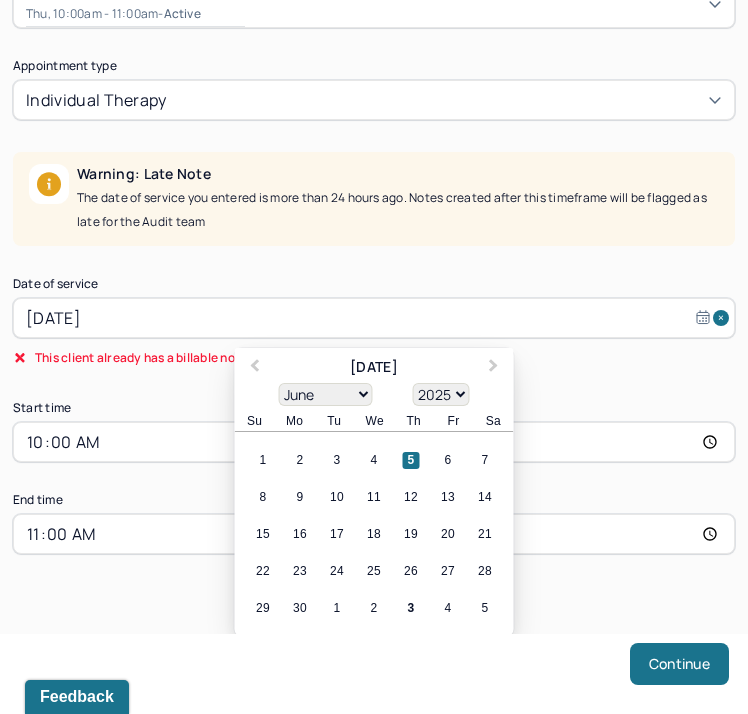 click on "5" at bounding box center [411, 460] 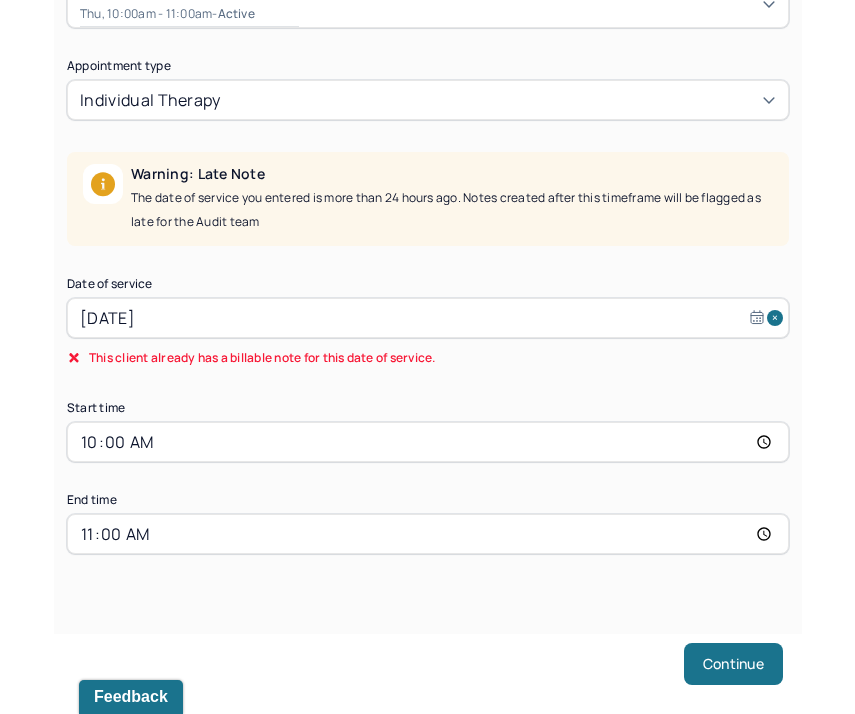 scroll, scrollTop: 265, scrollLeft: 0, axis: vertical 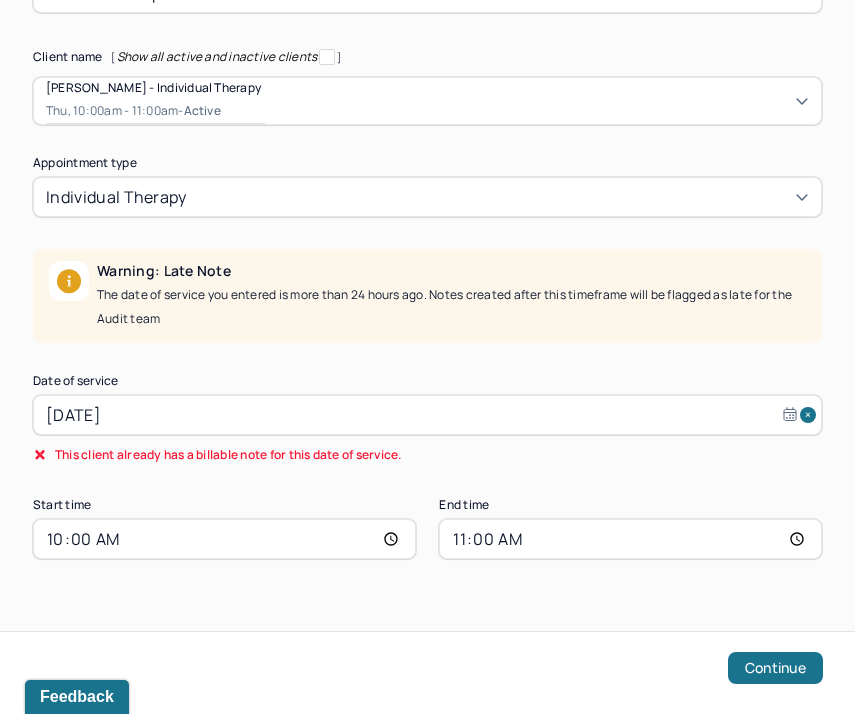 click on "[DATE]" at bounding box center (427, 415) 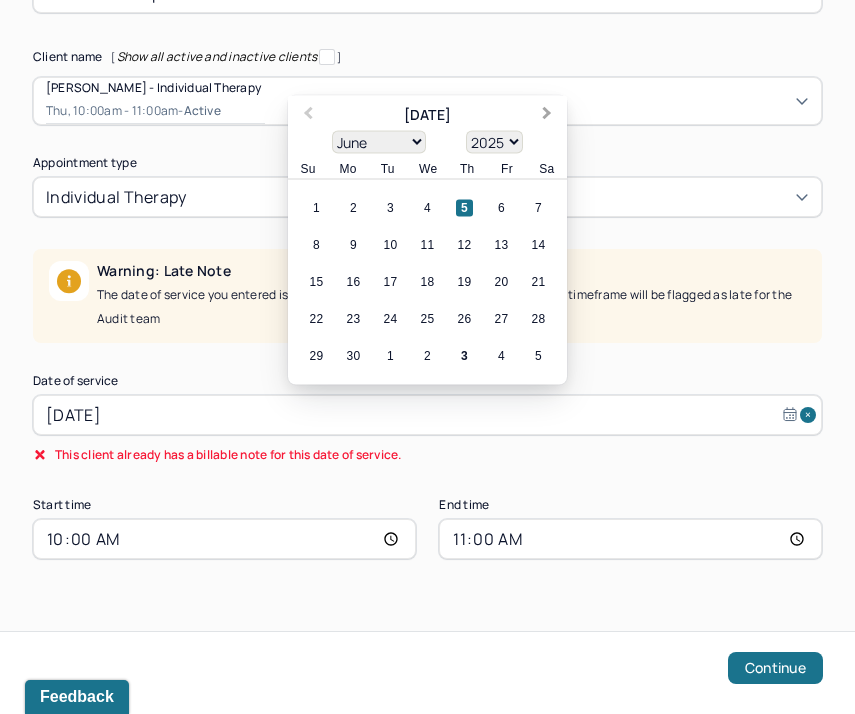 click on "Next Month" at bounding box center [547, 115] 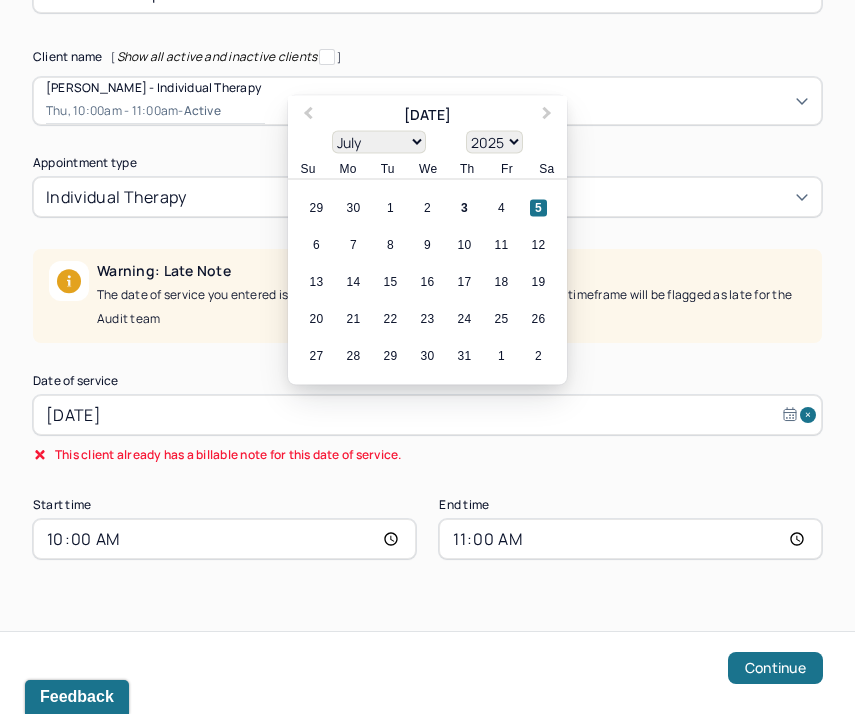 click on "3" at bounding box center [464, 208] 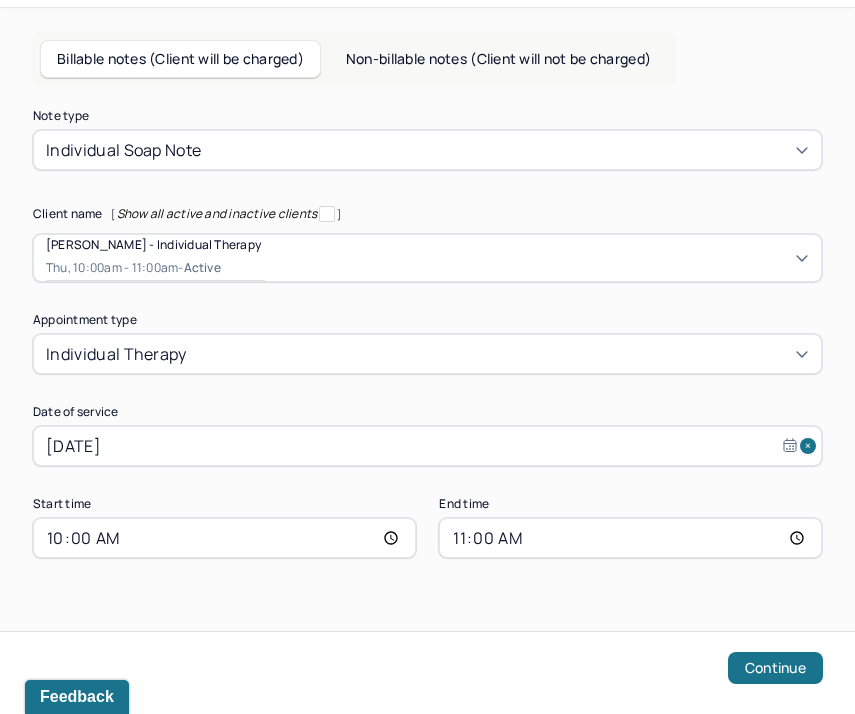 scroll, scrollTop: 107, scrollLeft: 0, axis: vertical 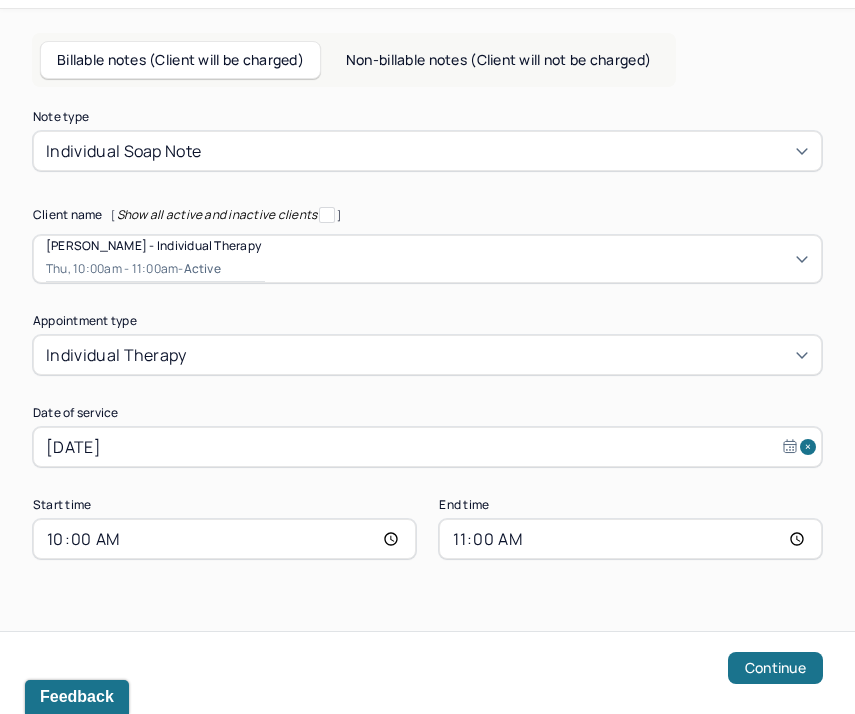 click on "11:00" at bounding box center [630, 539] 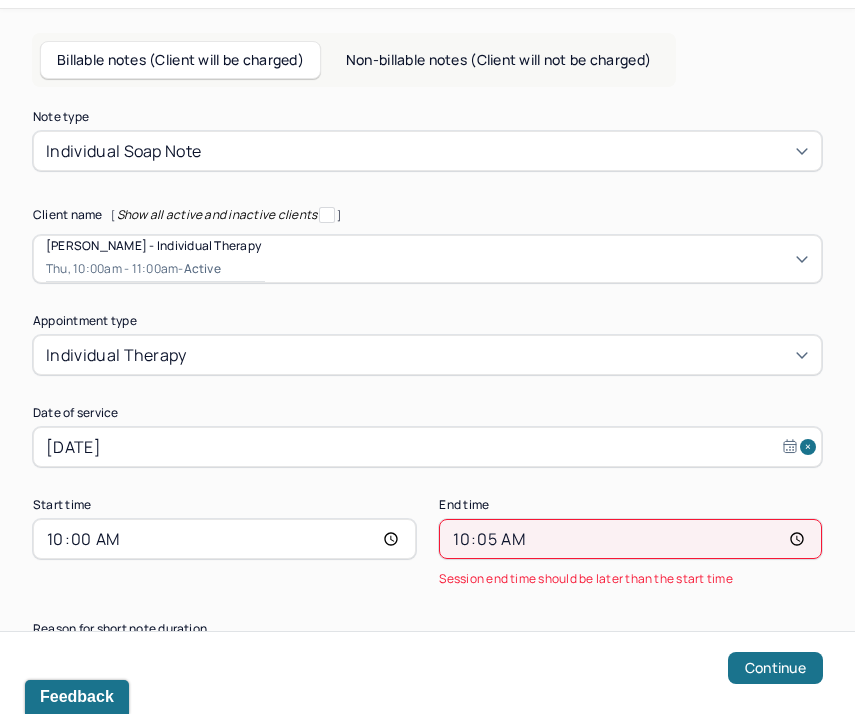 type on "10:55" 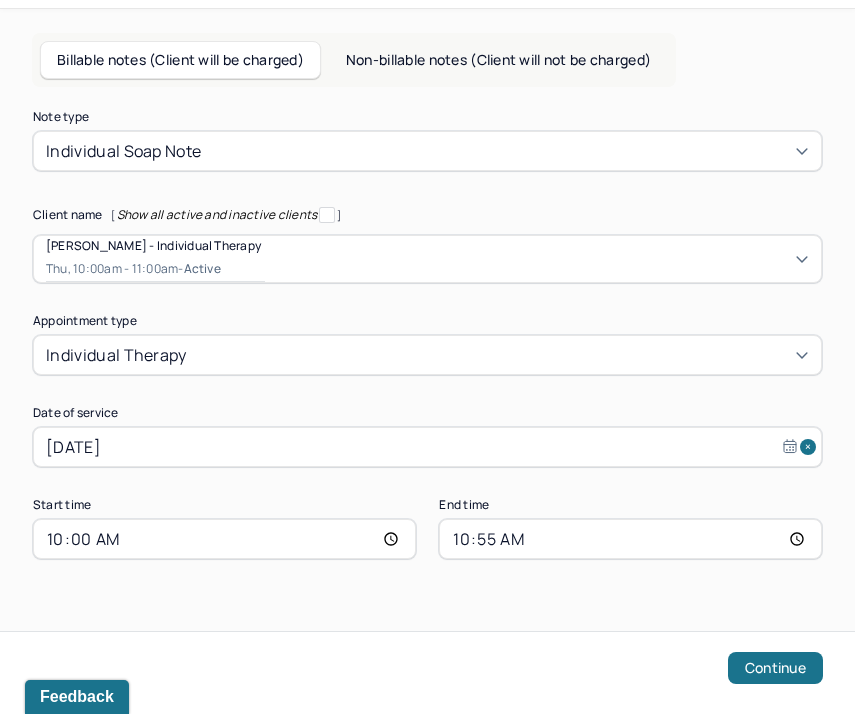 click on "Note type Individual soap note Client name [ Show all active and inactive clients ] [PERSON_NAME] - Individual therapy Thu, 10:00am - 11:00am  -  active Supervisee name [PERSON_NAME] Appointment type individual therapy Date of service [DATE] Start time 10:00 End time 10:55   Continue" at bounding box center (427, 401) 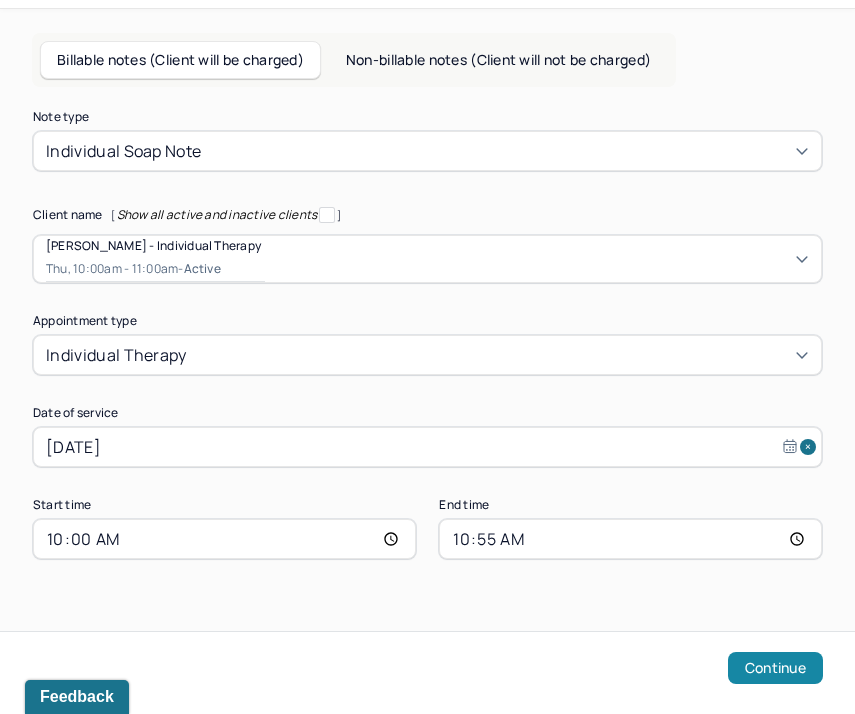 click on "Continue" at bounding box center [775, 668] 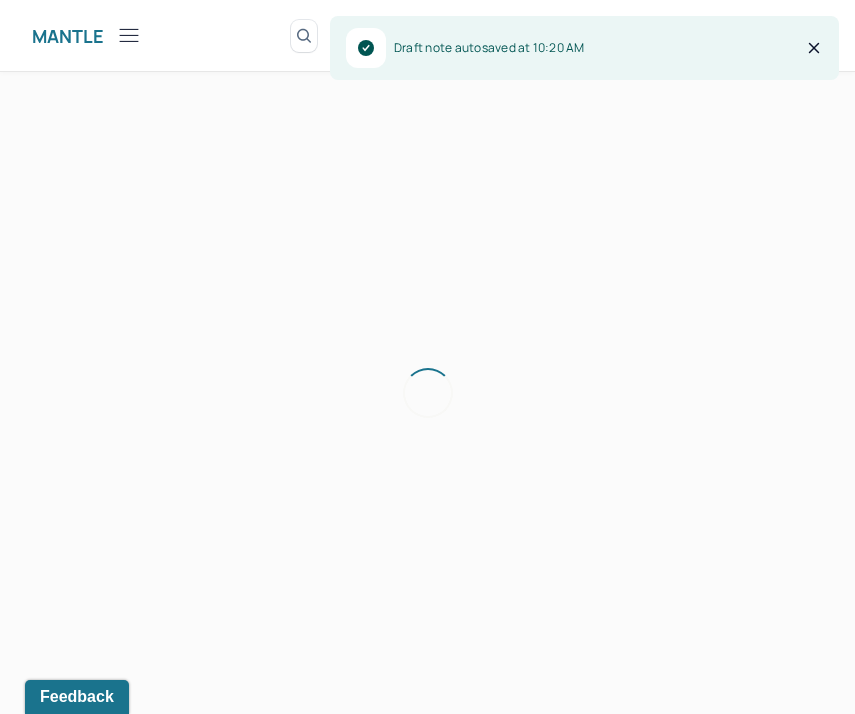 scroll, scrollTop: 36, scrollLeft: 0, axis: vertical 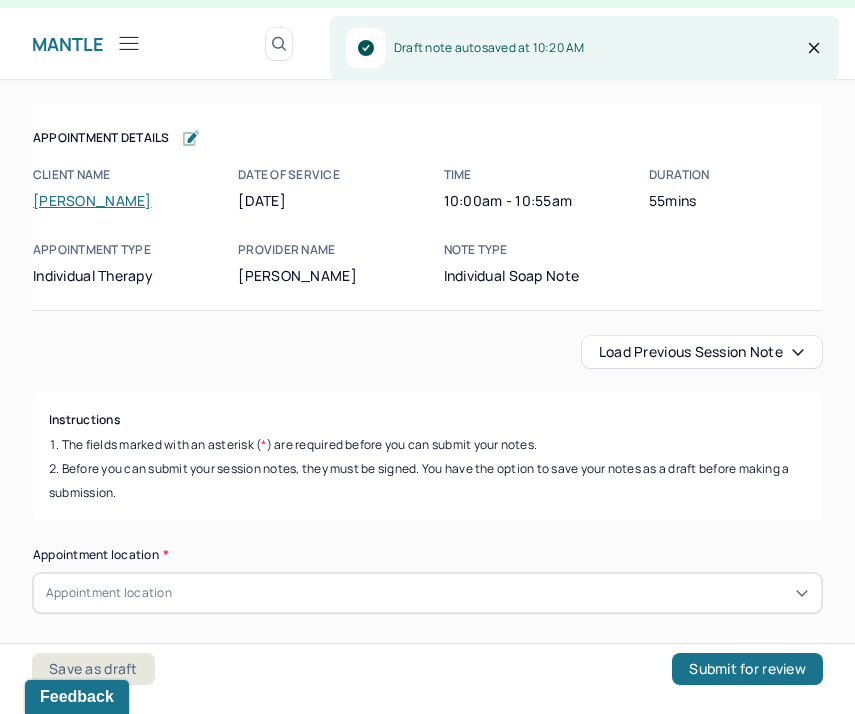 click on "Load previous session note" at bounding box center [702, 352] 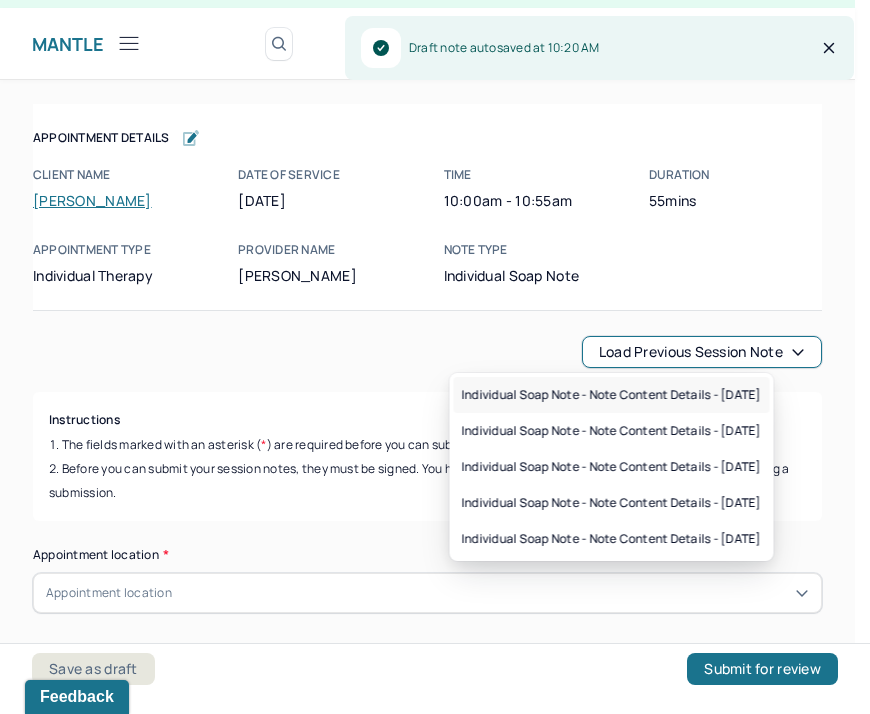 click on "Individual soap note   - Note content Details -   [DATE]" at bounding box center (612, 395) 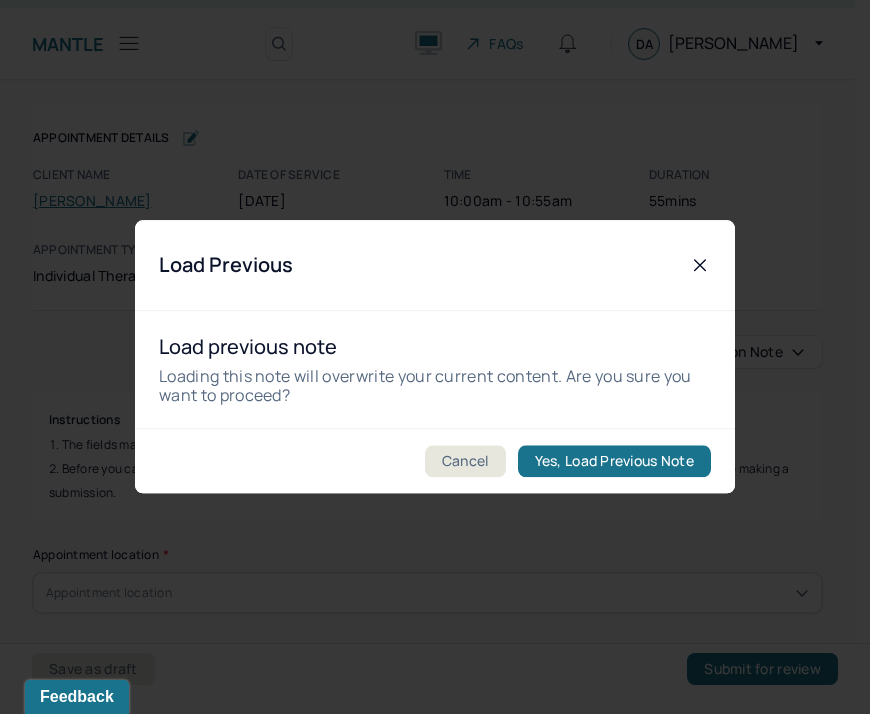 click on "Yes, Load Previous Note" at bounding box center [614, 462] 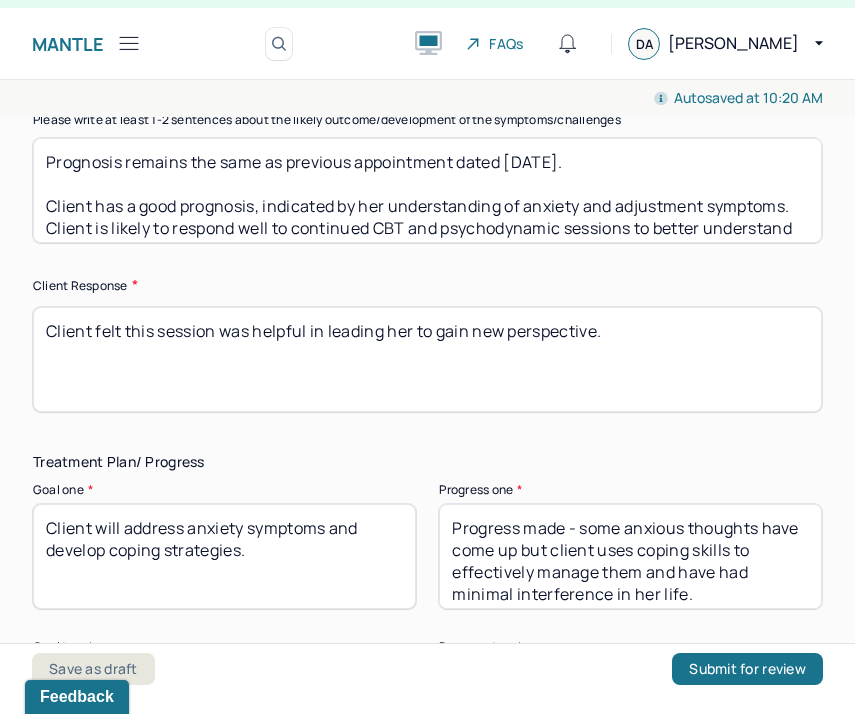 scroll, scrollTop: 3162, scrollLeft: 0, axis: vertical 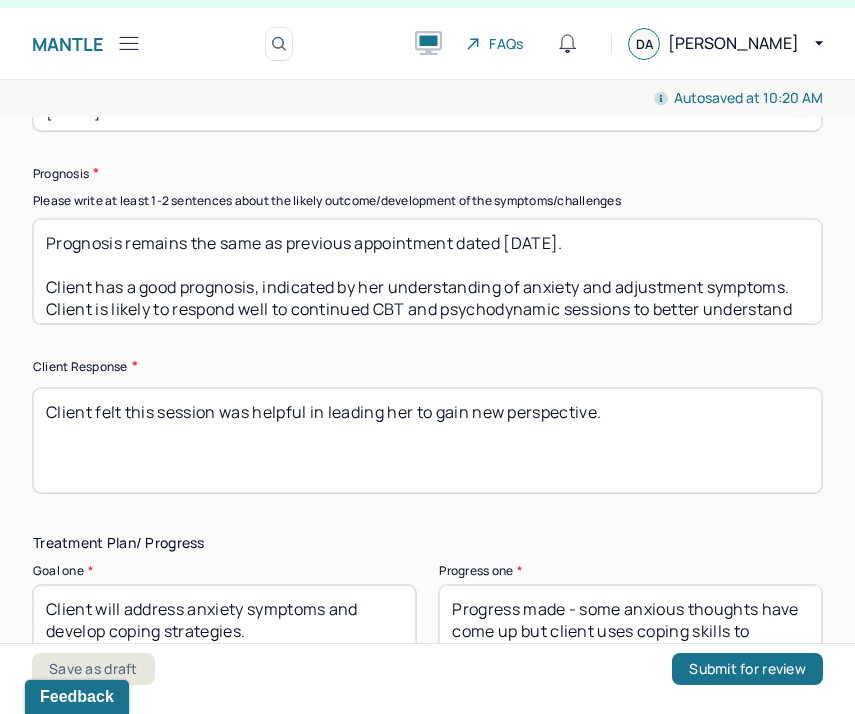 drag, startPoint x: 531, startPoint y: 237, endPoint x: 508, endPoint y: 233, distance: 23.345236 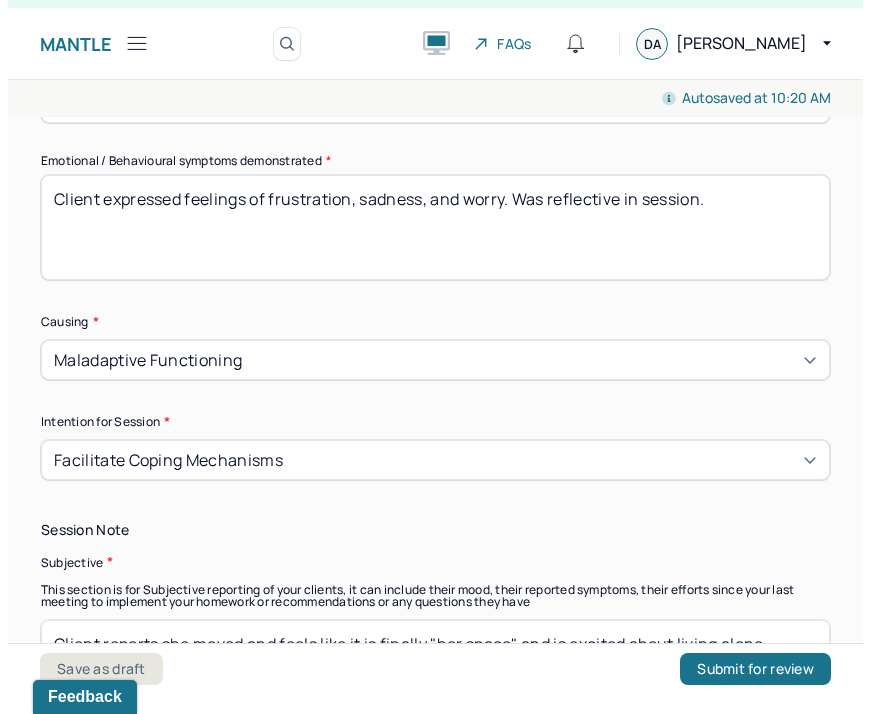scroll, scrollTop: 1233, scrollLeft: 0, axis: vertical 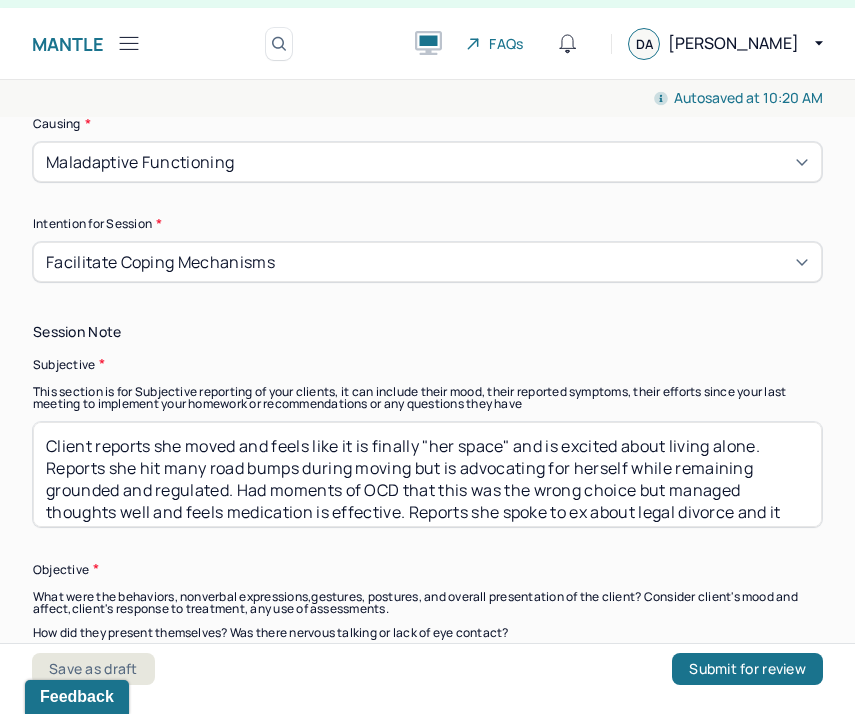 type on "Prognosis remains the same as previous appointment dated [DATE].
Client has a good prognosis, indicated by her understanding of anxiety and adjustment symptoms. Client is likely to respond well to continued CBT and psychodynamic sessions to better understand stressors and increase ability to adjust to new life circumstances." 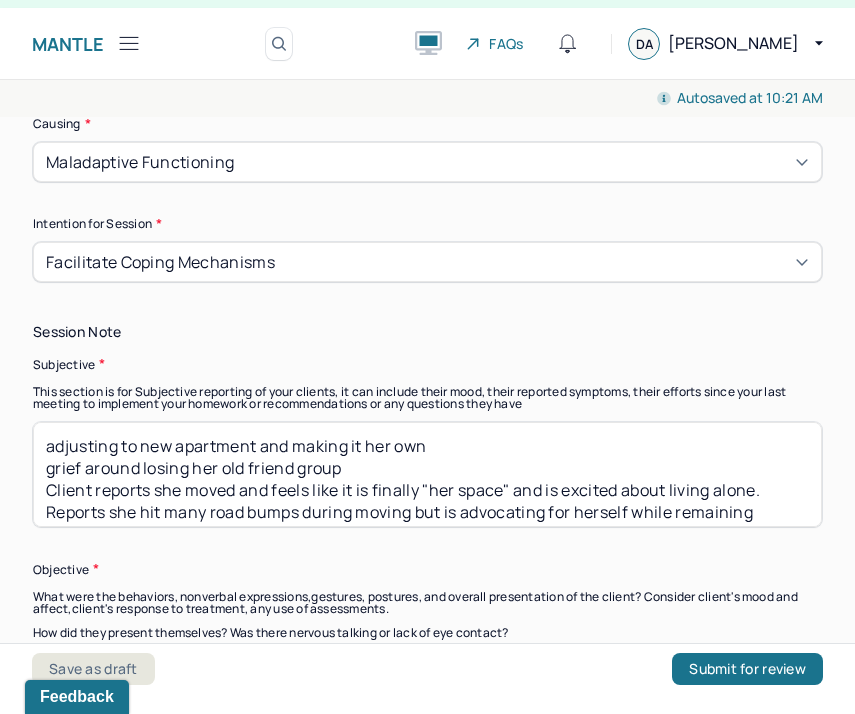 type on "adjusting to new apartment and making it her own
grief around losing her old friend group
Client reports she moved and feels like it is finally "her space" and is excited about living alone. Reports she hit many road bumps during moving but is advocating for herself while remaining grounded and regulated. Had moments of OCD that this was the wrong choice but managed thoughts well and feels medication is effective. Reports she spoke to ex about legal divorce and it went positively." 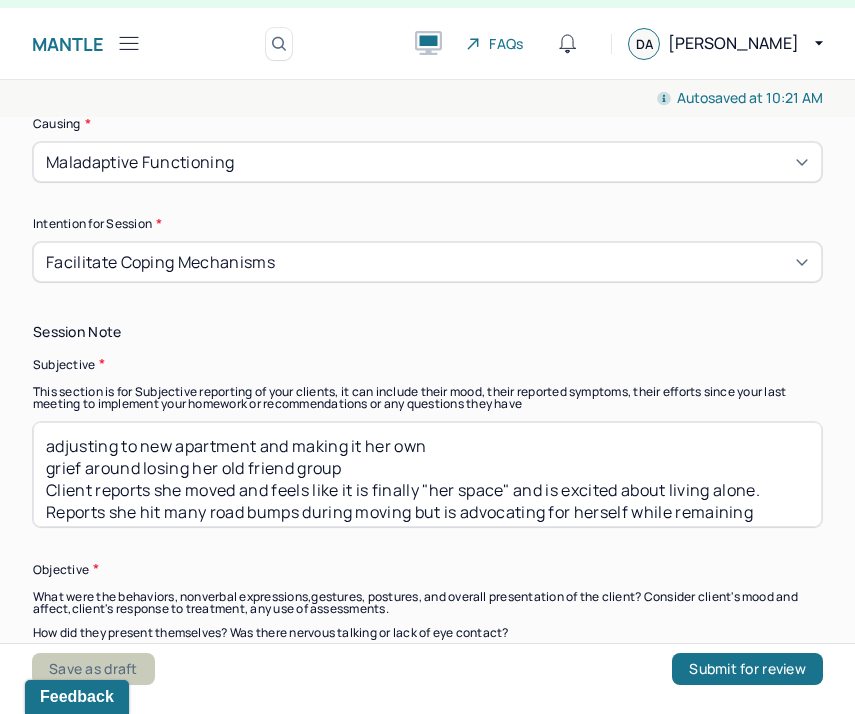 click on "Save as draft" at bounding box center (93, 669) 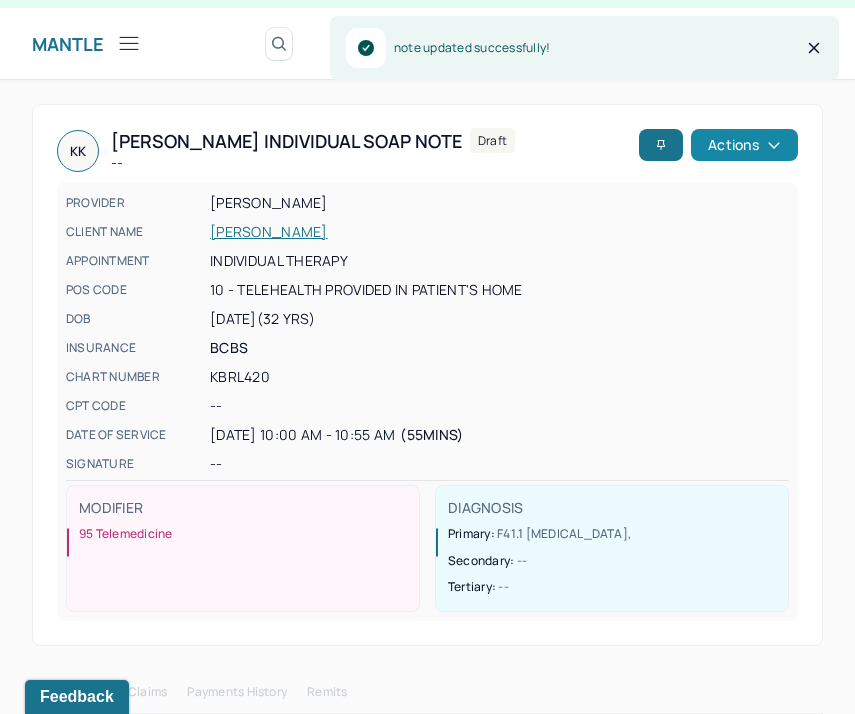 click on "Actions" at bounding box center [744, 145] 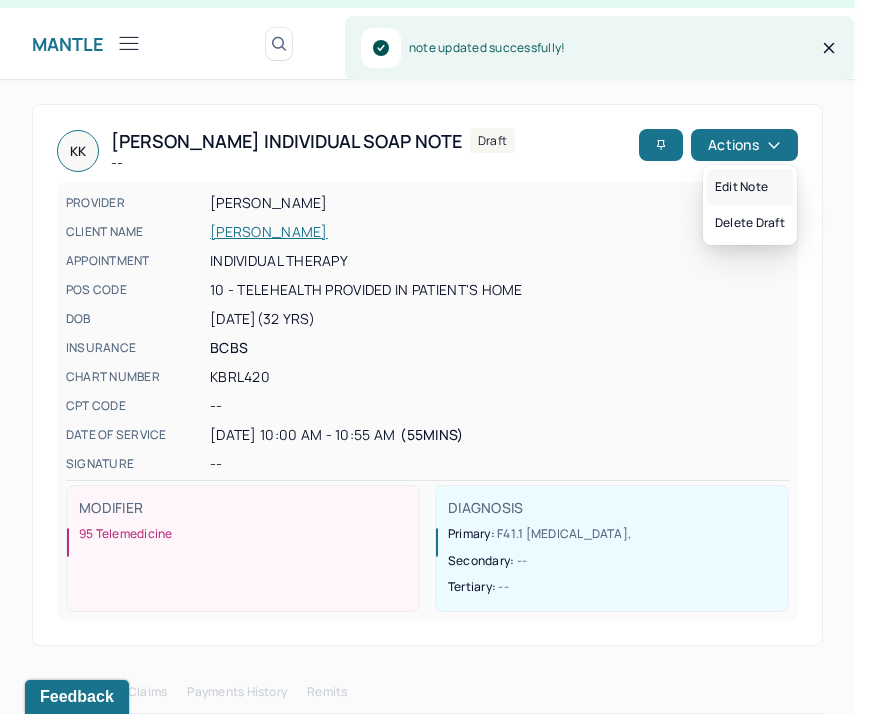 click on "Edit note" at bounding box center [750, 187] 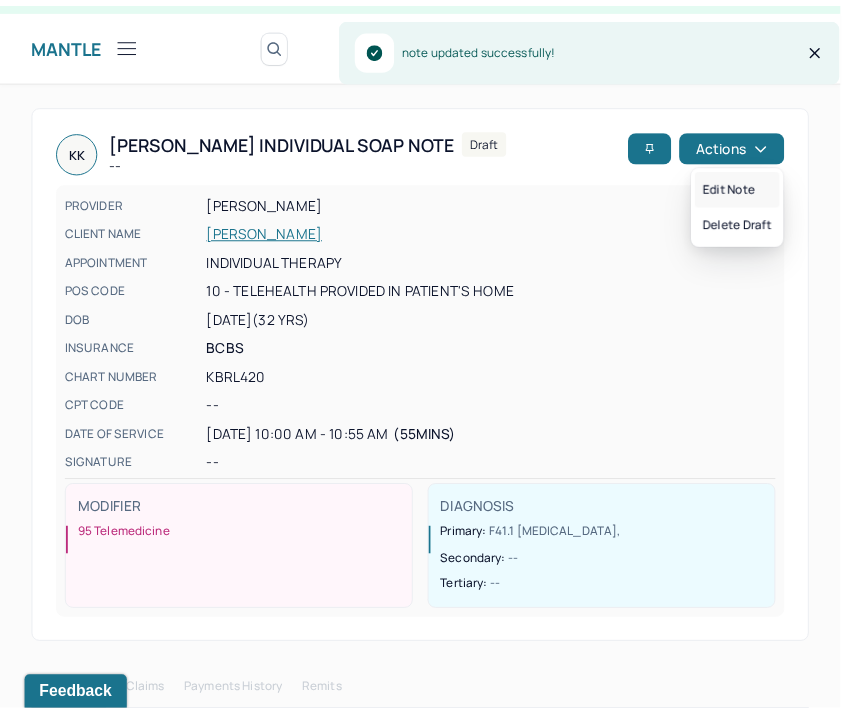 scroll, scrollTop: 0, scrollLeft: 0, axis: both 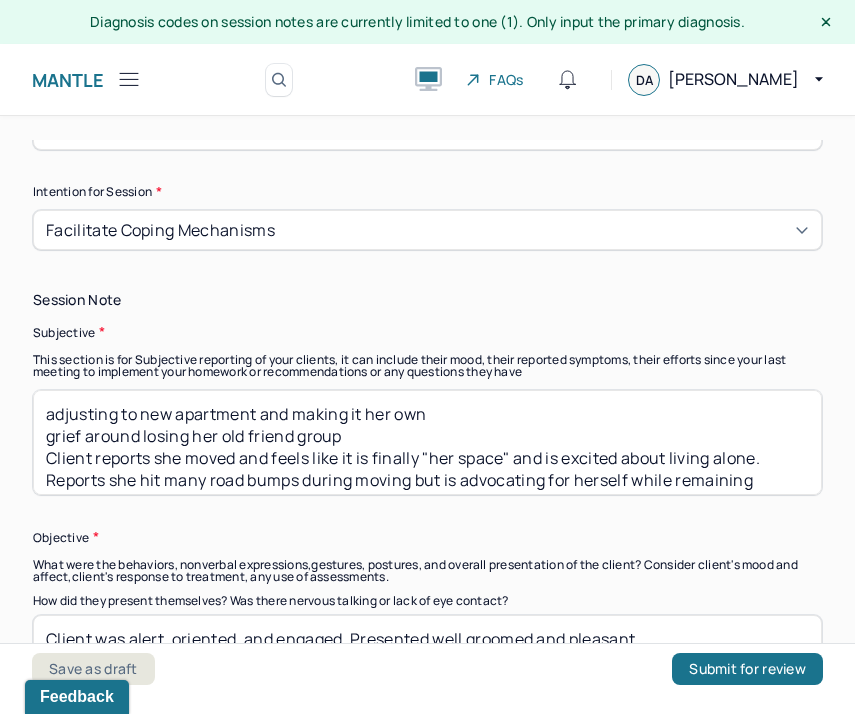 click on "adjusting to new apartment and making it her own
grief around losing her old friend group
Client reports she moved and feels like it is finally "her space" and is excited about living alone. Reports she hit many road bumps during moving but is advocating for herself while remaining grounded and regulated. Had moments of OCD that this was the wrong choice but managed thoughts well and feels medication is effective. Reports she spoke to ex about legal divorce and it went positively." at bounding box center [427, 442] 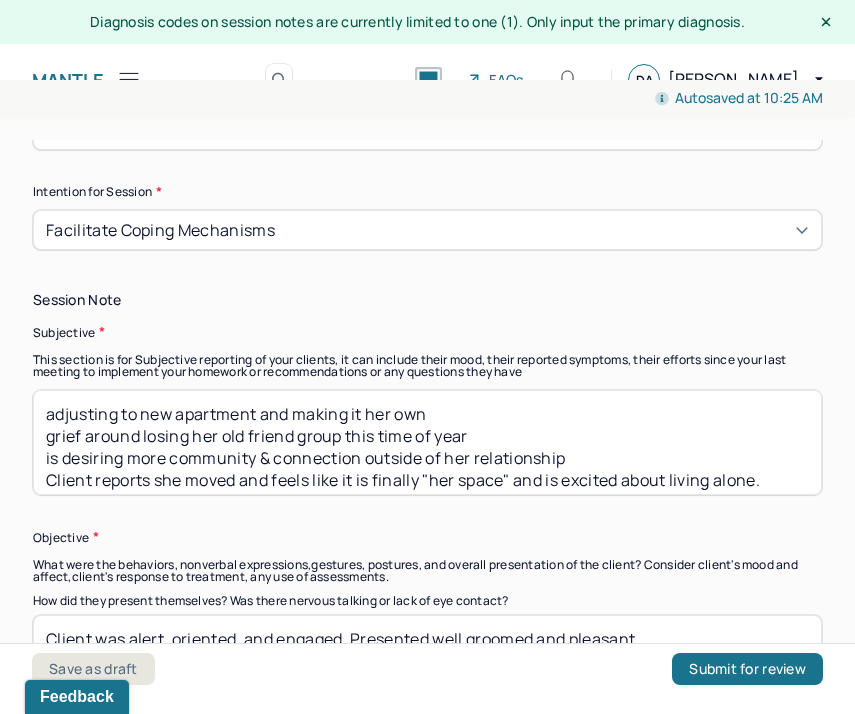 click on "adjusting to new apartment and making it her own
grief around losing her old friend group this time of year
is desiring more community & connection outside of her relationship
Client reports she moved and feels like it is finally "her space" and is excited about living alone. Reports she hit many road bumps during moving but is advocating for herself while remaining grounded and regulated. Had moments of OCD that this was the wrong choice but managed thoughts well and feels medication is effective. Reports she spoke to ex about legal divorce and it went positively." at bounding box center (427, 442) 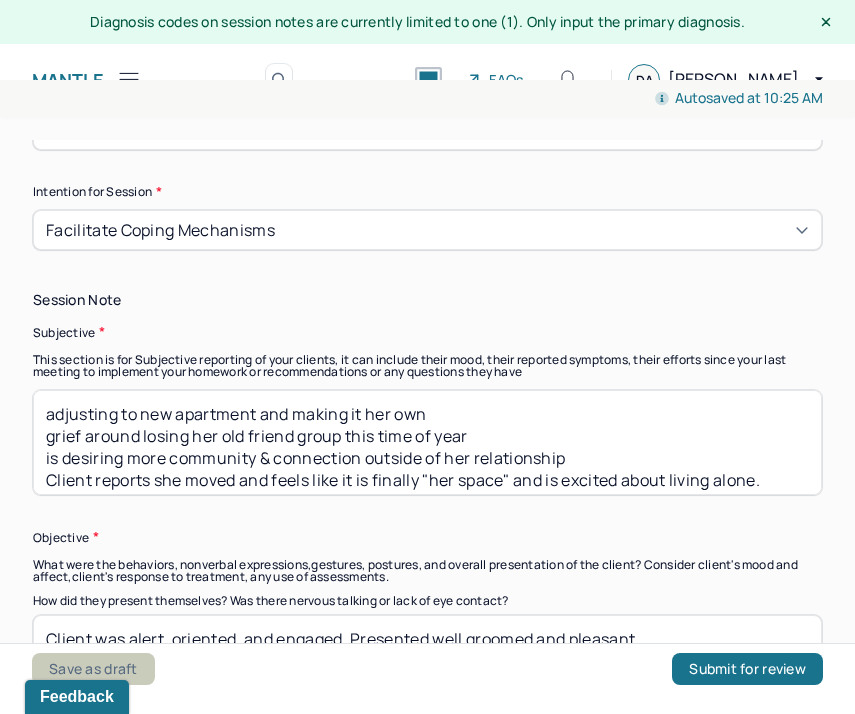 type on "adjusting to new apartment and making it her own
grief around losing her old friend group this time of year
is desiring more community & connection outside of her relationship
Client reports she moved and feels like it is finally "her space" and is excited about living alone. Reports she hit many road bumps during moving but is advocating for herself while remaining grounded and regulated. Had moments of OCD that this was the wrong choice but managed thoughts well and feels medication is effective. Reports she spoke to ex about legal divorce and it went positively." 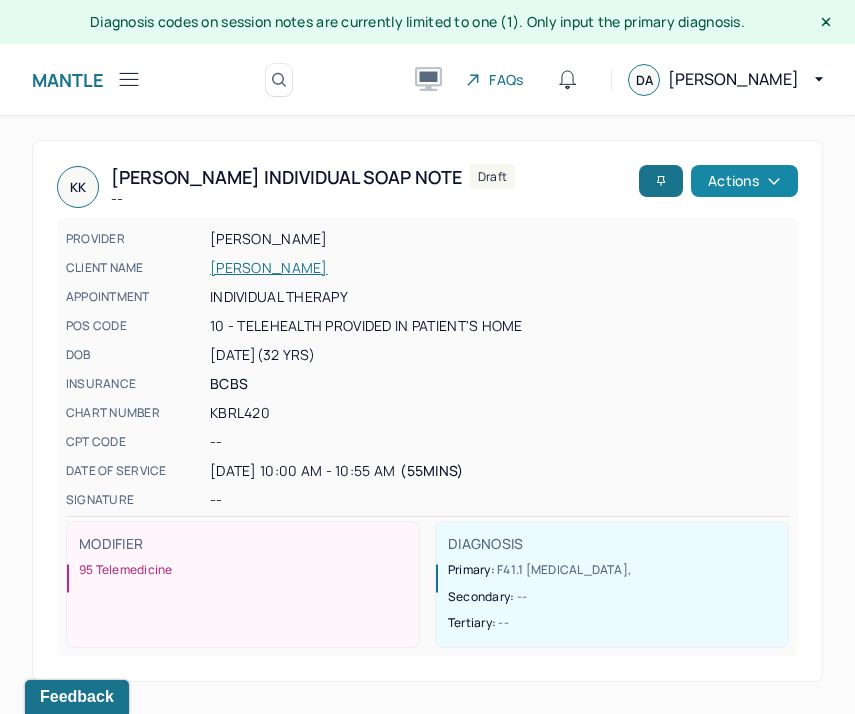 click on "Actions" at bounding box center [744, 181] 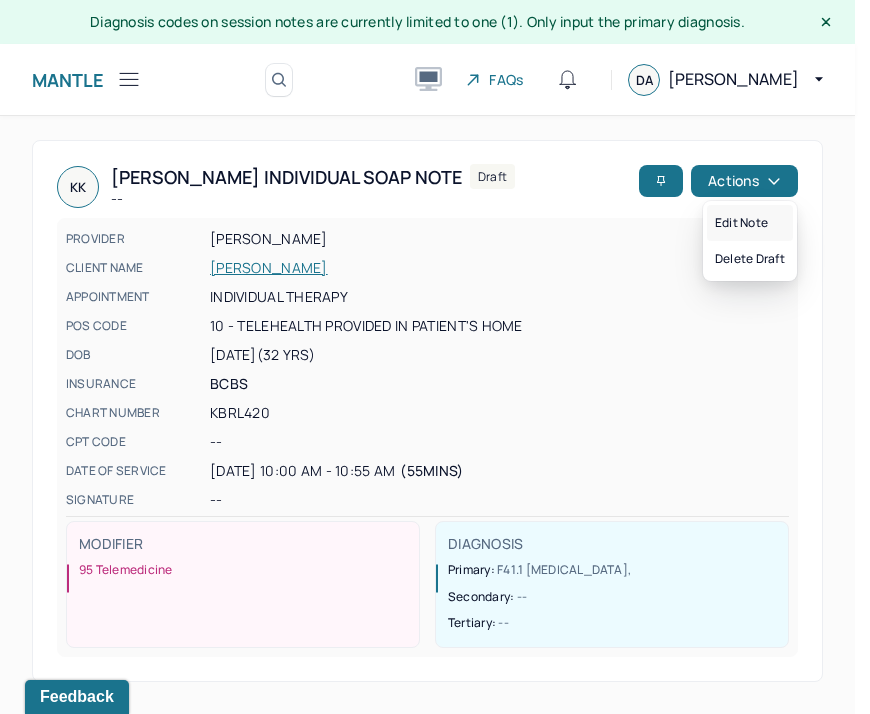 click on "Edit note" at bounding box center (750, 223) 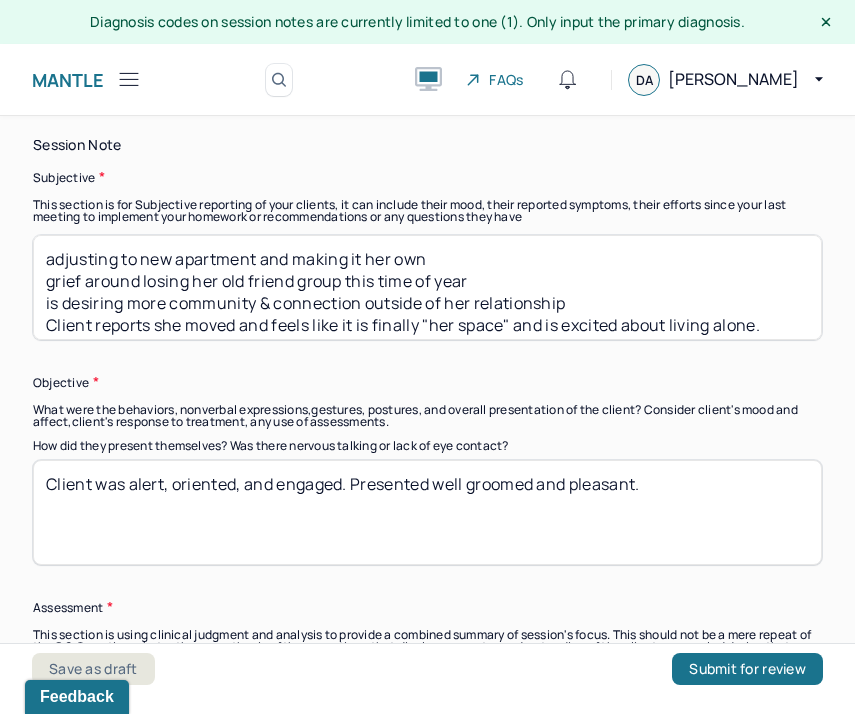 scroll, scrollTop: 1321, scrollLeft: 0, axis: vertical 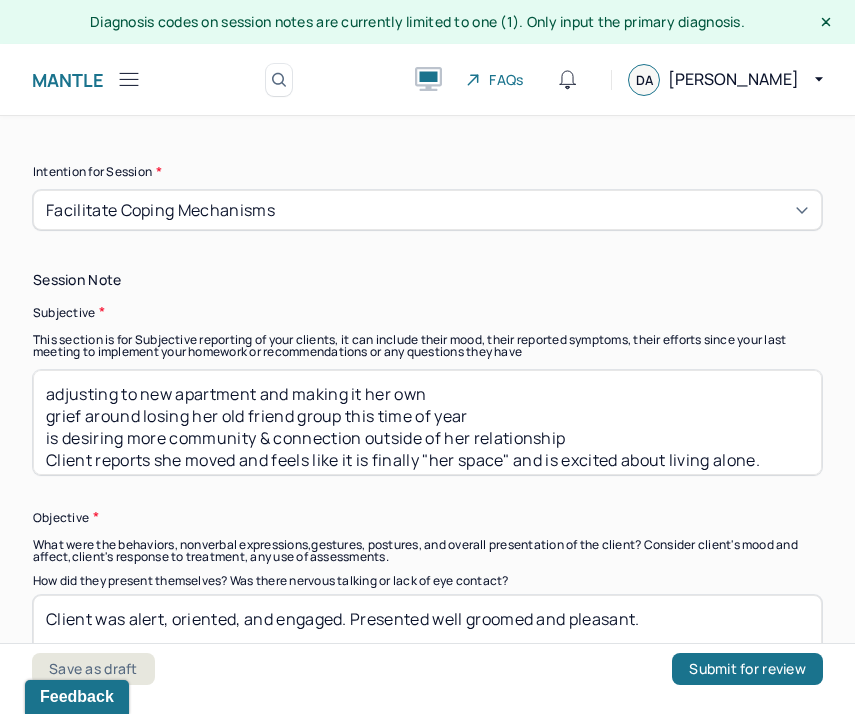 click on "adjusting to new apartment and making it her own
grief around losing her old friend group this time of year
is desiring more community & connection outside of her relationship
Client reports she moved and feels like it is finally "her space" and is excited about living alone. Reports she hit many road bumps during moving but is advocating for herself while remaining grounded and regulated. Had moments of OCD that this was the wrong choice but managed thoughts well and feels medication is effective. Reports she spoke to ex about legal divorce and it went positively." at bounding box center (427, 422) 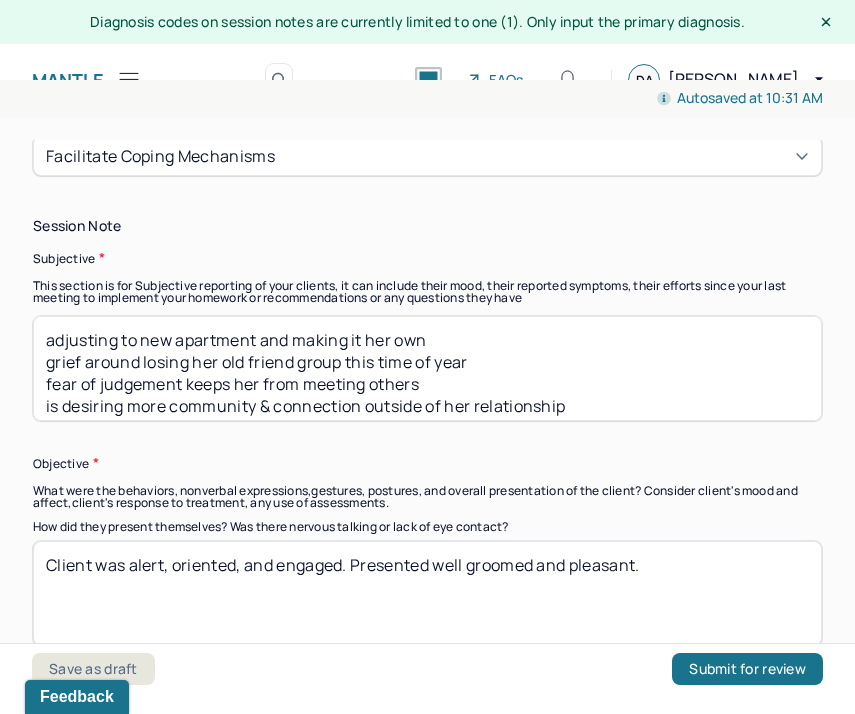 scroll, scrollTop: 1376, scrollLeft: 0, axis: vertical 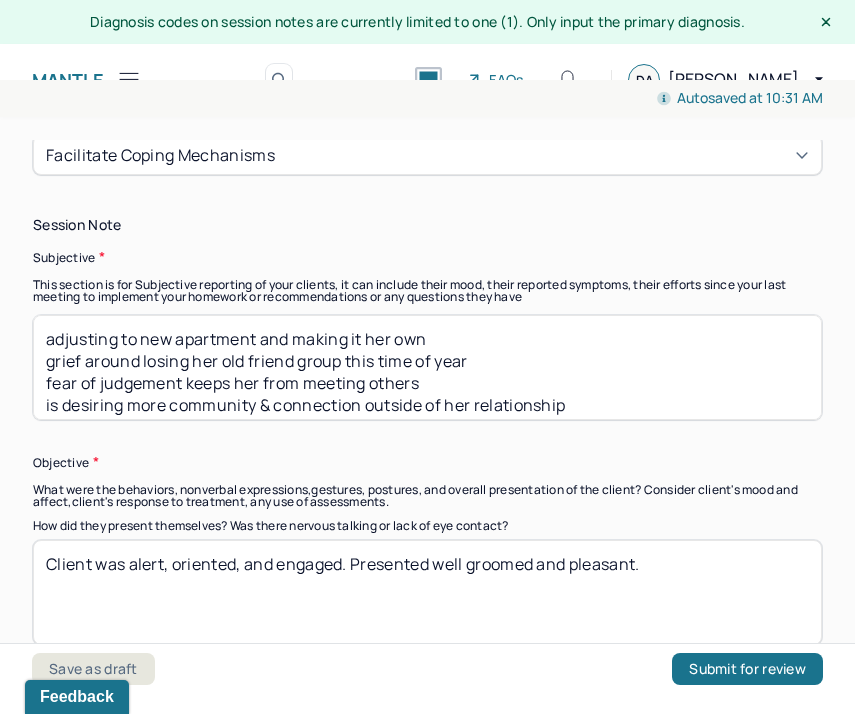 click on "adjusting to new apartment and making it her own
grief around losing her old friend group this time of year
fear of judgement keeps her from meeting others
is desiring more community & connection outside of her relationship
Client reports she moved and feels like it is finally "her space" and is excited about living alone. Reports she hit many road bumps during moving but is advocating for herself while remaining grounded and regulated. Had moments of OCD that this was the wrong choice but managed thoughts well and feels medication is effective. Reports she spoke to ex about legal divorce and it went positively." at bounding box center [427, 367] 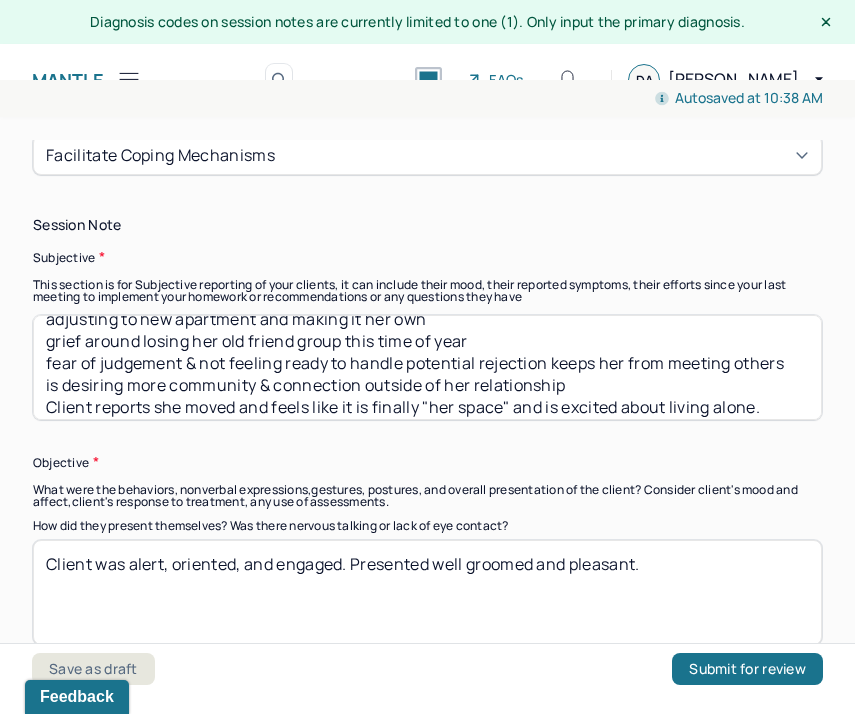 scroll, scrollTop: 0, scrollLeft: 0, axis: both 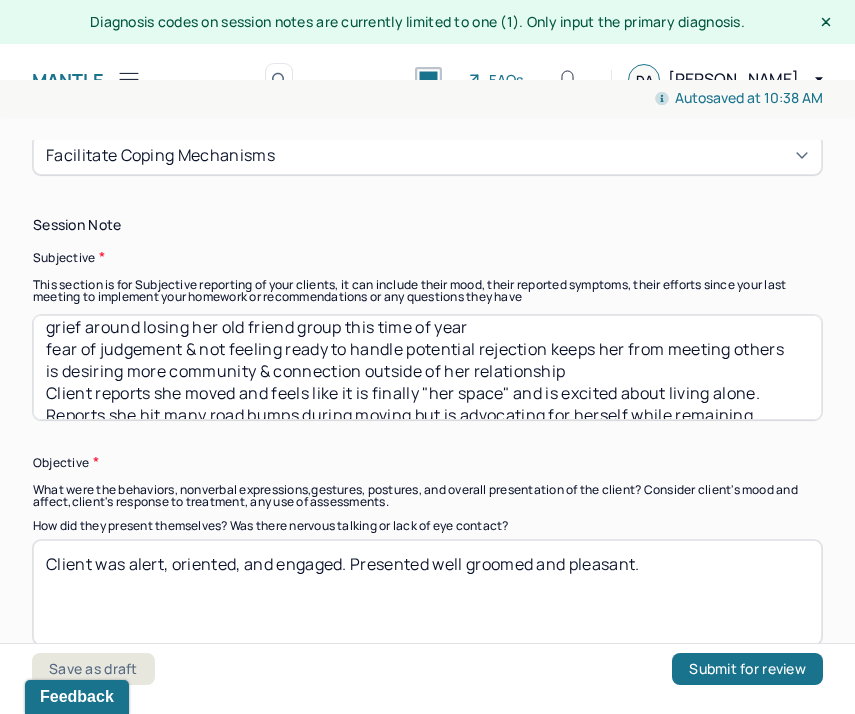 drag, startPoint x: 485, startPoint y: 412, endPoint x: 35, endPoint y: 396, distance: 450.28436 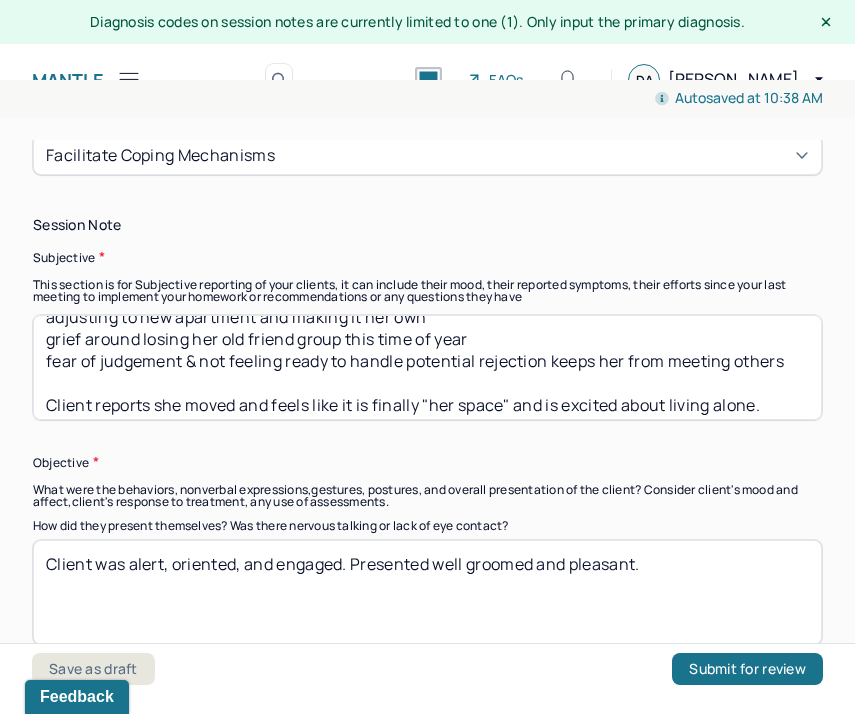 scroll, scrollTop: 0, scrollLeft: 0, axis: both 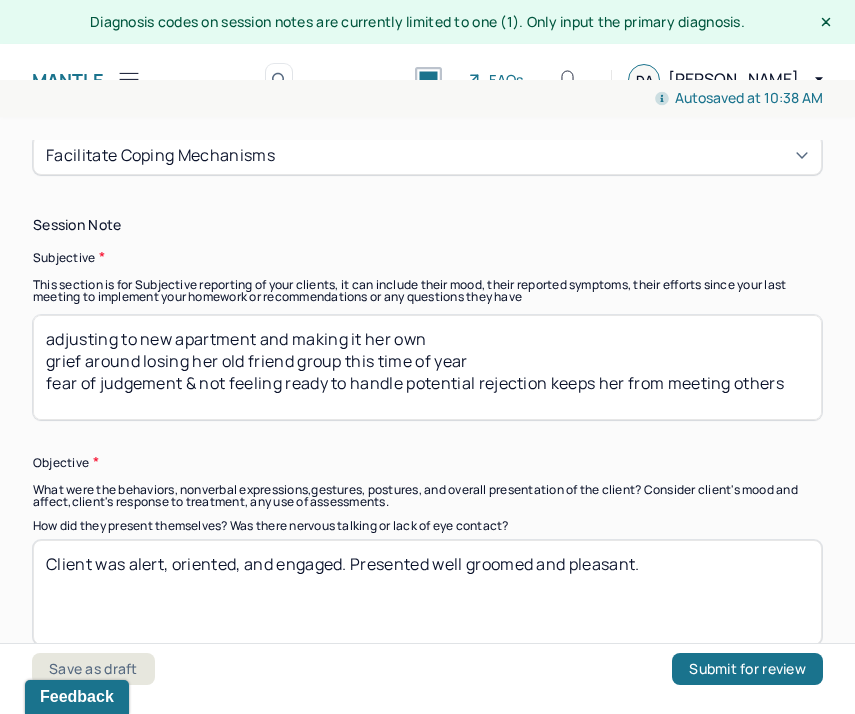 click on "adjusting to new apartment and making it her own
grief around losing her old friend group this time of year
fear of judgement & not feeling ready to handle potential rejection keeps her from meeting others
is desiring more community & connection outside of her relationship
Client reports she moved and feels like it is finally "her space" and is excited about living alone. Reports she hit many road bumps during moving but is advocating for herself while remaining grounded and regulated. Had moments of OCD that this was the wrong choice but managed thoughts well and feels medication is effective. Reports she spoke to ex about legal divorce and it went positively." at bounding box center [427, 367] 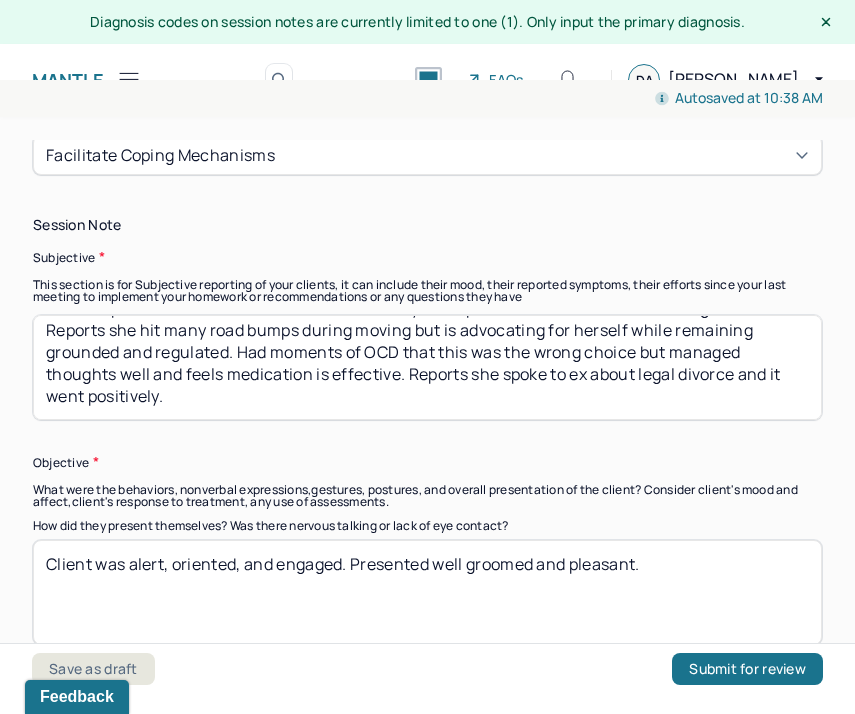 scroll, scrollTop: 162, scrollLeft: 0, axis: vertical 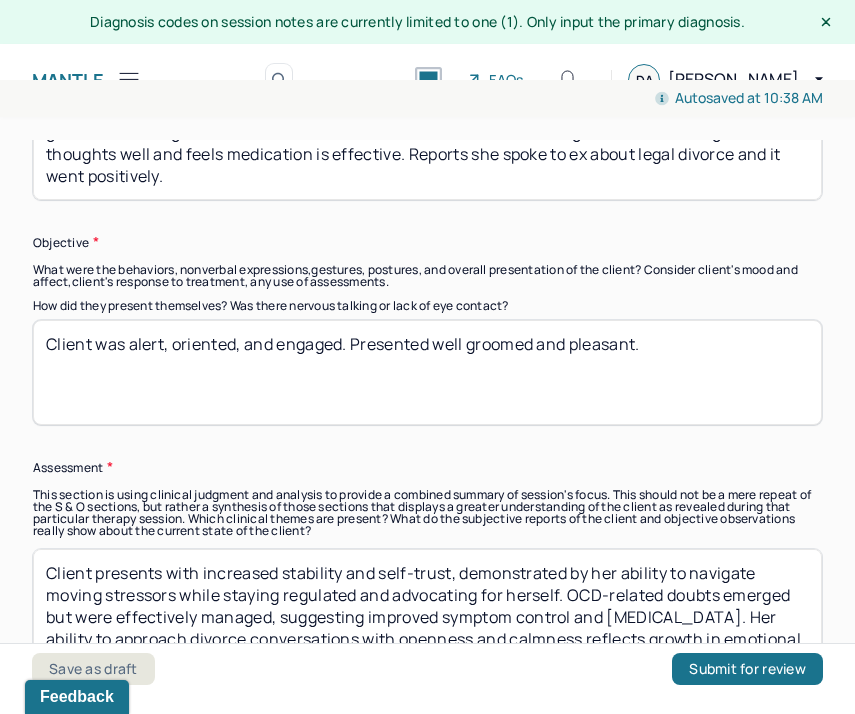 type on "adjusting to new apartment and making it her own
grief around losing her old friend group this time of year
is desiring more community & connection outside of her relationship
fear of judgement & not feeling ready to handle potential rejection keeps her from meeting others
Client reports she moved and feels like it is finally "her space" and is excited about living alone. Reports she hit many road bumps during moving but is advocating for herself while remaining grounded and regulated. Had moments of OCD that this was the wrong choice but managed thoughts well and feels medication is effective. Reports she spoke to ex about legal divorce and it went positively." 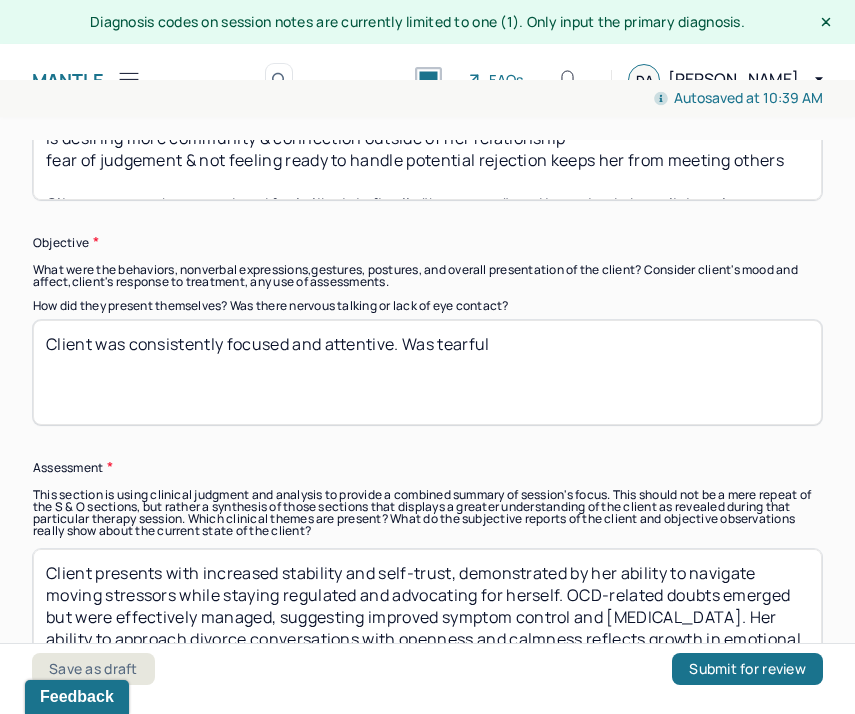 scroll, scrollTop: 34, scrollLeft: 0, axis: vertical 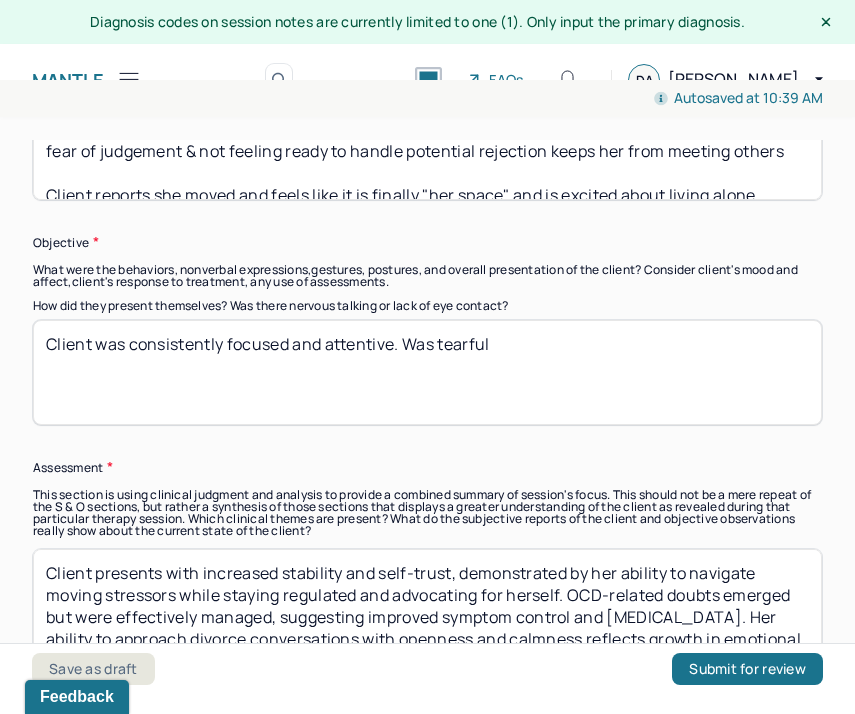 type on "Client was consistently focused and attentive. Was tearful" 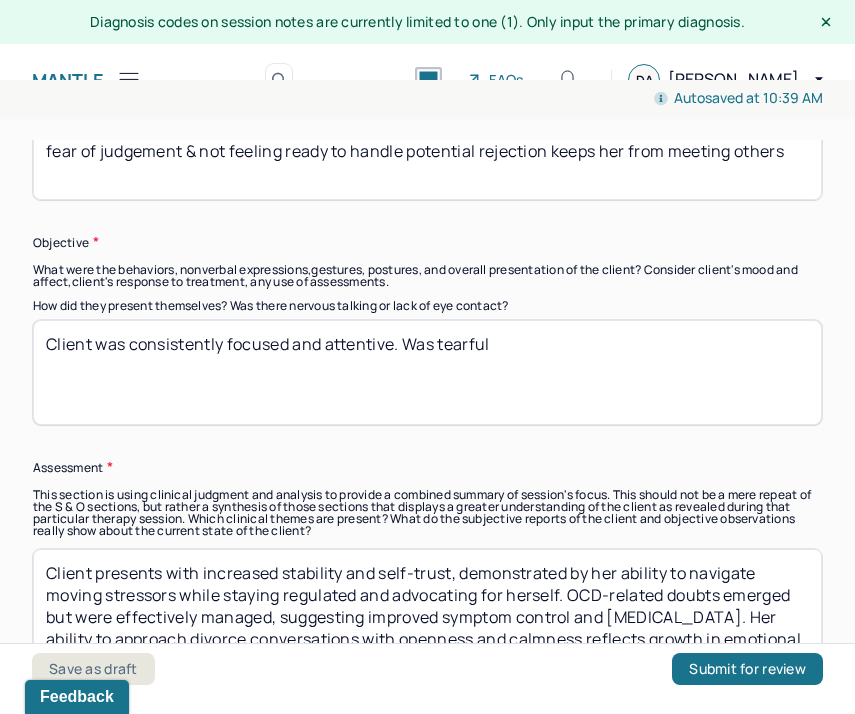 scroll, scrollTop: 40, scrollLeft: 0, axis: vertical 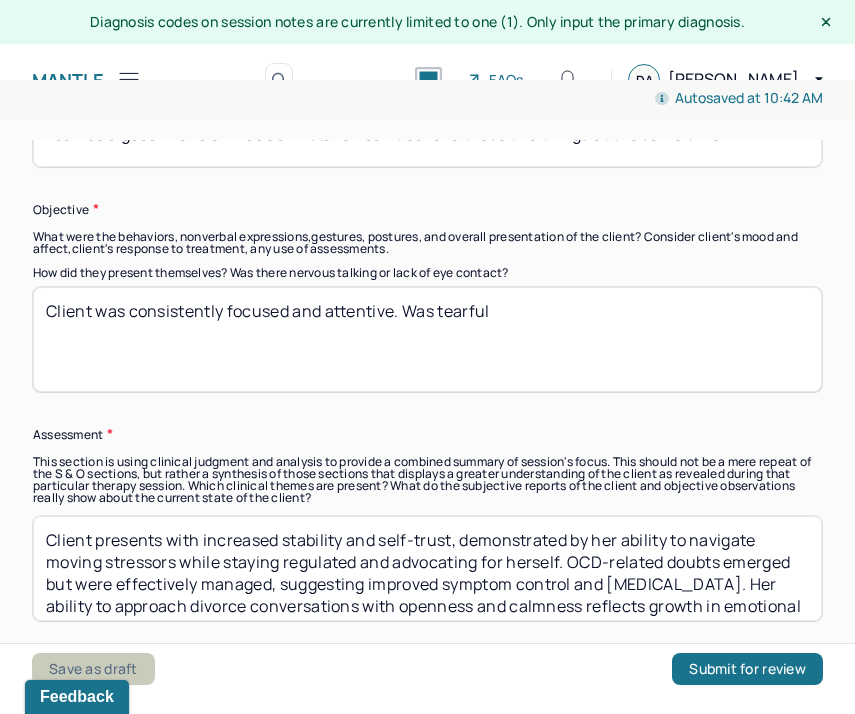 type on "adjusting to new apartment and making it her own
grief around losing her old friend group this time of year
is desiring more community & connection outside of her relationship
fear of judgement & not feeling ready to handle potential rejection keeps her from meeting others
i can be a good friend & I made a mistake - can't believe these two things at the same time
Client reports she moved and feels like it is finally "her space" and is excited about living alone. Reports she hit many road bumps during moving but is advocating for herself while remaining grounded and regulated. Had moments of OCD that this was the wrong choice but managed thoughts well and feels medication is effective. Reports she spoke to ex about legal divorce and it went positively." 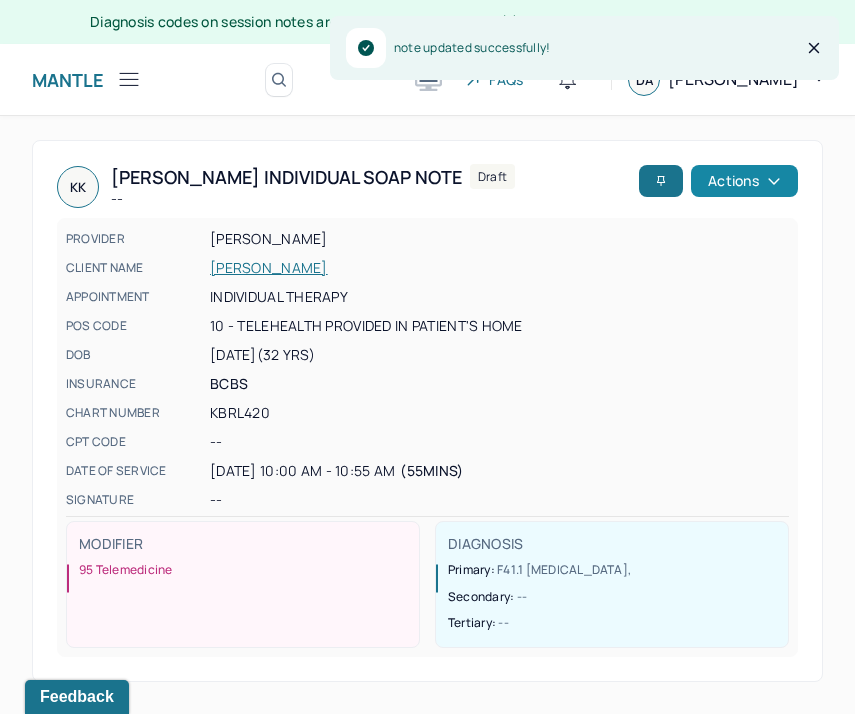 click on "Actions" at bounding box center [744, 181] 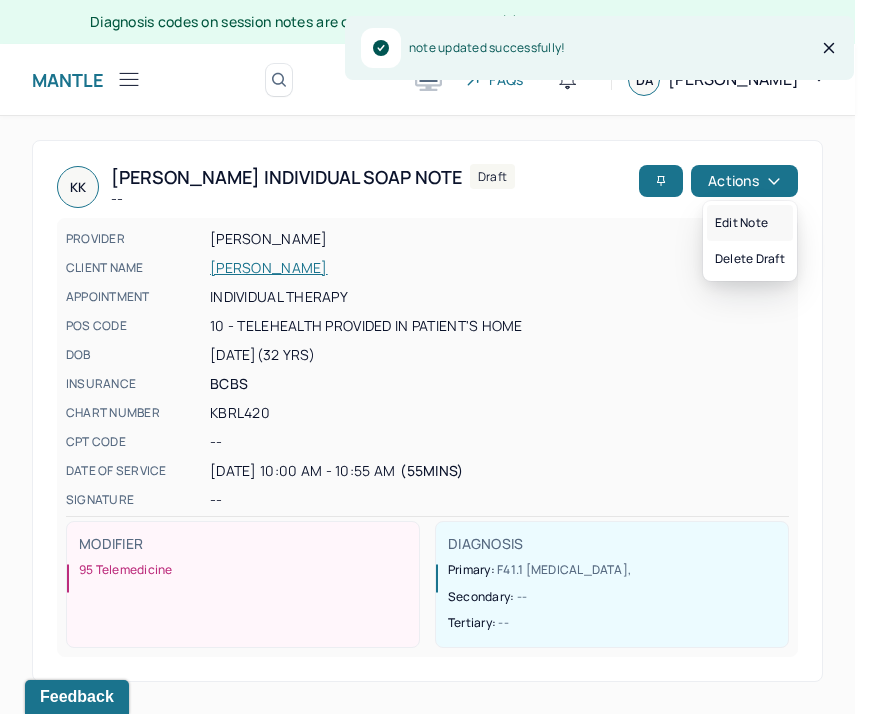 click on "Edit note" at bounding box center [750, 223] 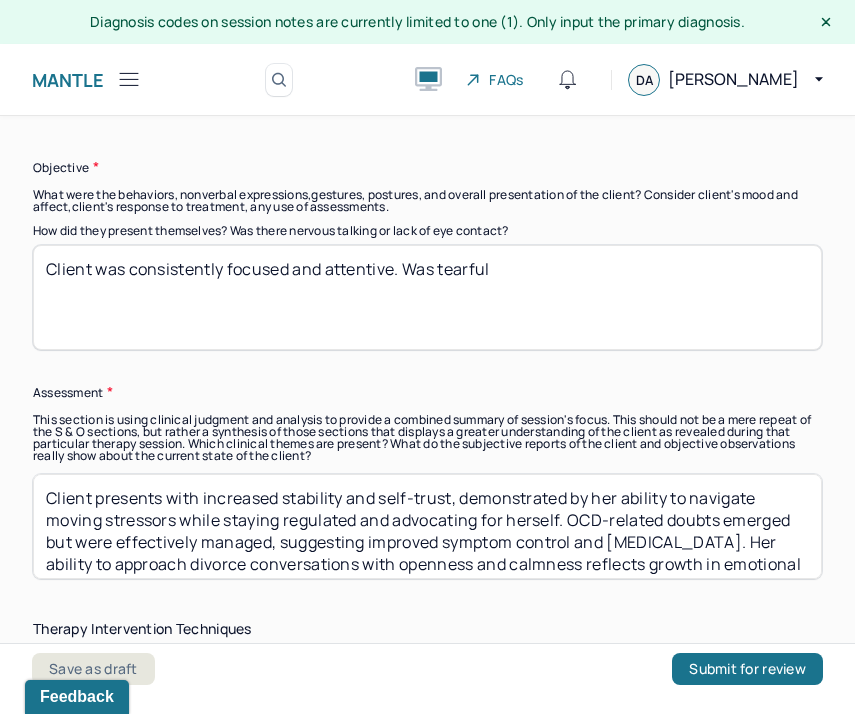 scroll, scrollTop: 1667, scrollLeft: 0, axis: vertical 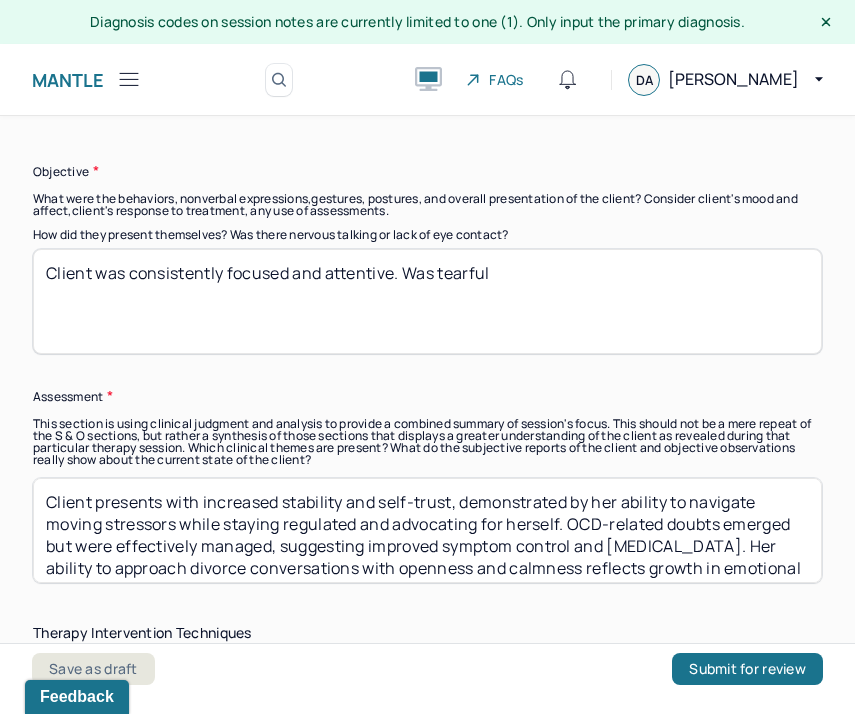 click on "Client was consistently focused and attentive. Was tearful" at bounding box center [427, 301] 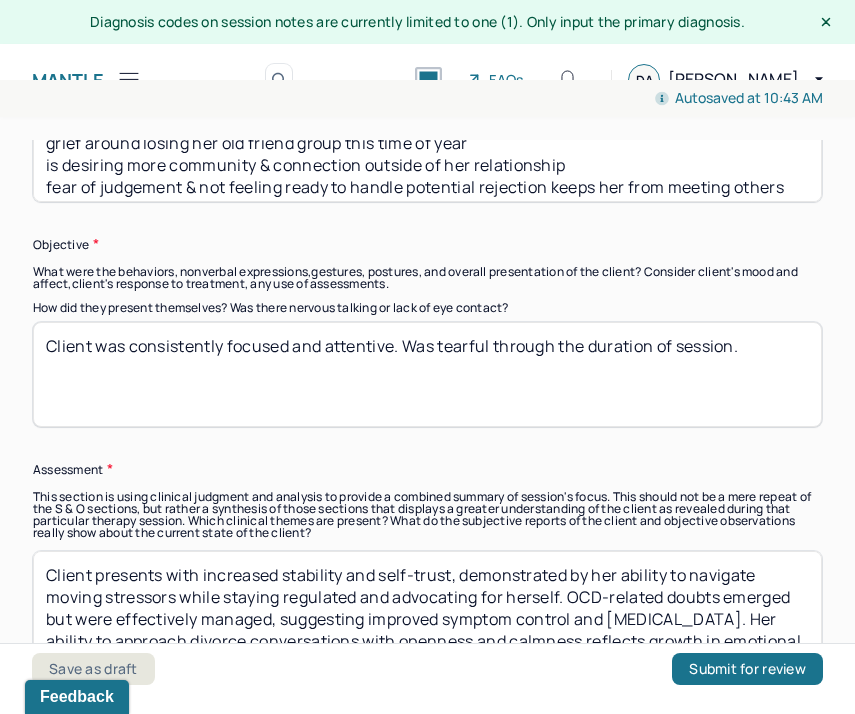 scroll, scrollTop: 1483, scrollLeft: 0, axis: vertical 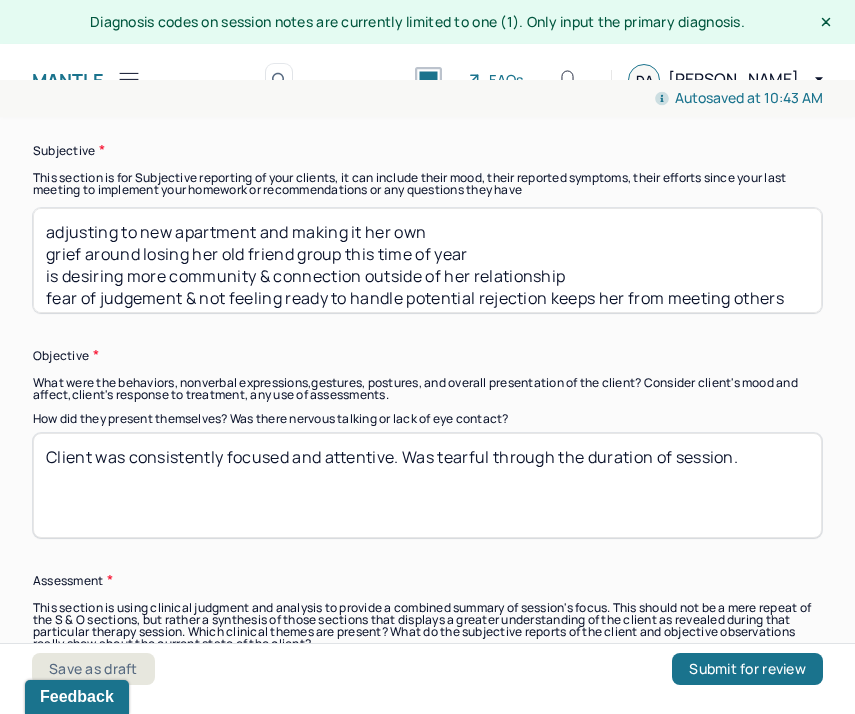 type on "Client was consistently focused and attentive. Was tearful through the duration of session." 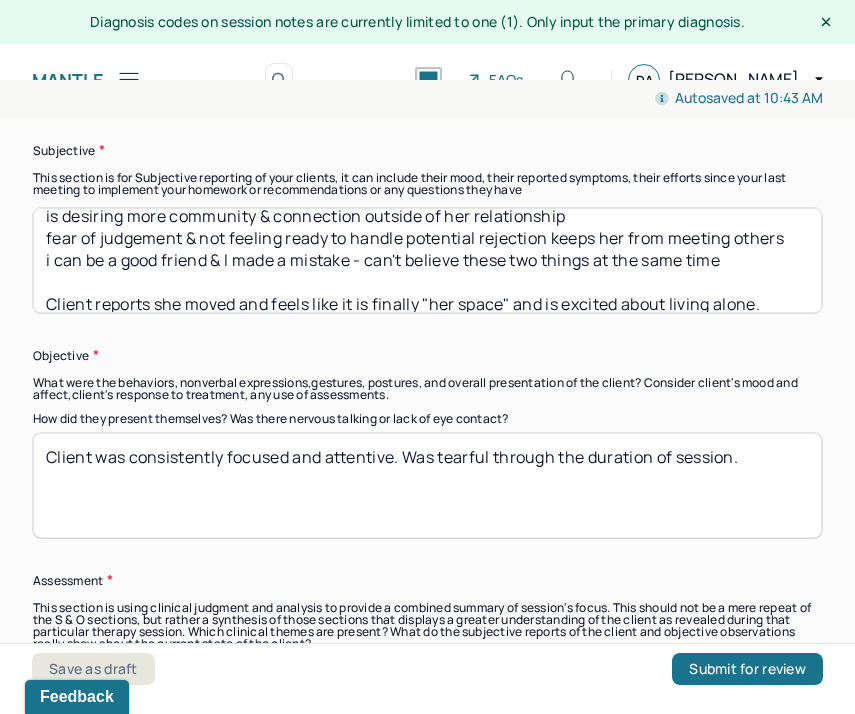 scroll, scrollTop: 62, scrollLeft: 0, axis: vertical 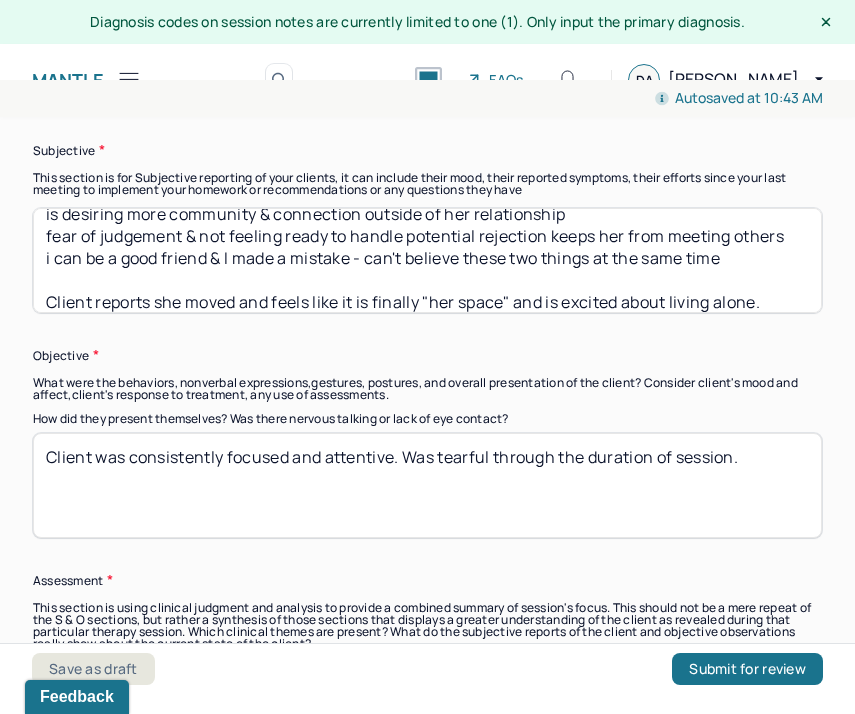 drag, startPoint x: 46, startPoint y: 224, endPoint x: 753, endPoint y: 292, distance: 710.26263 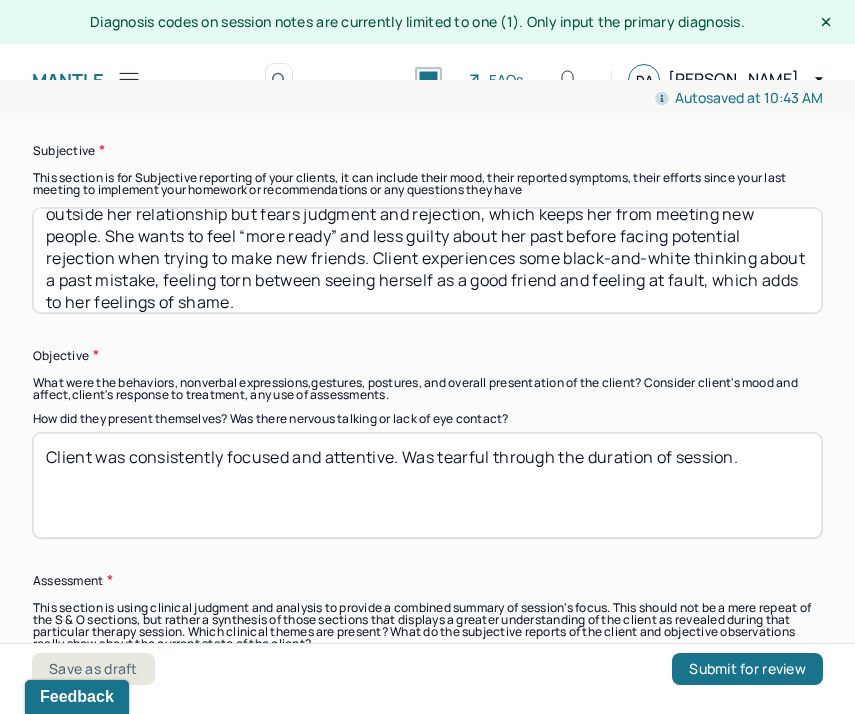 scroll, scrollTop: 74, scrollLeft: 0, axis: vertical 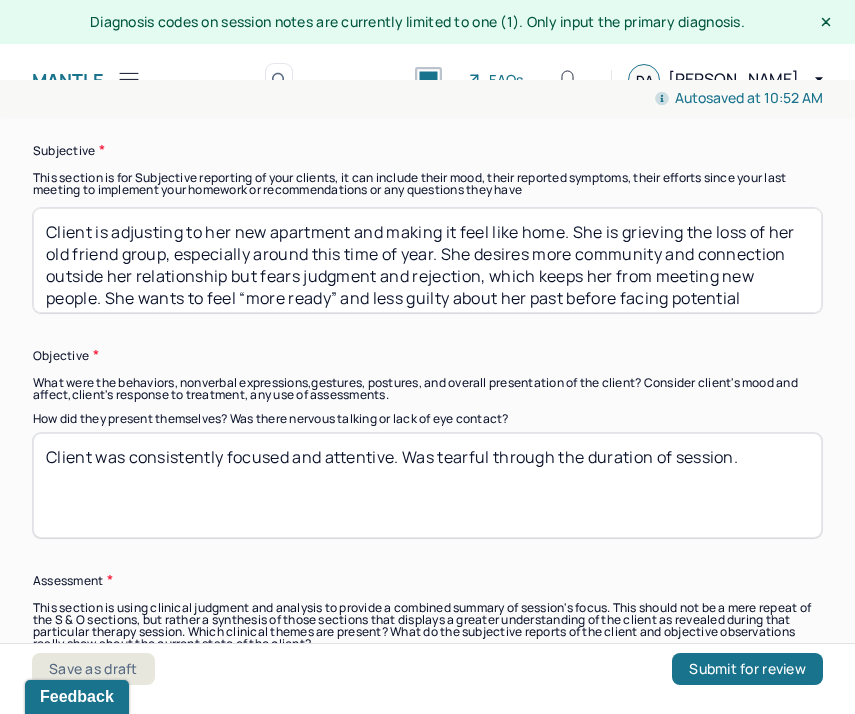 type on "Client is adjusting to her new apartment and making it feel like home. She is grieving the loss of her old friend group, especially around this time of year. She desires more community and connection outside her relationship but fears judgment and rejection, which keeps her from meeting new people. She wants to feel “more ready” and less guilty about her past before facing potential rejection when trying to make new friends. Client experiences some black-and-white thinking about a past mistake, feeling torn between seeing herself as a good friend and feeling at fault, which adds to her feelings of shame." 